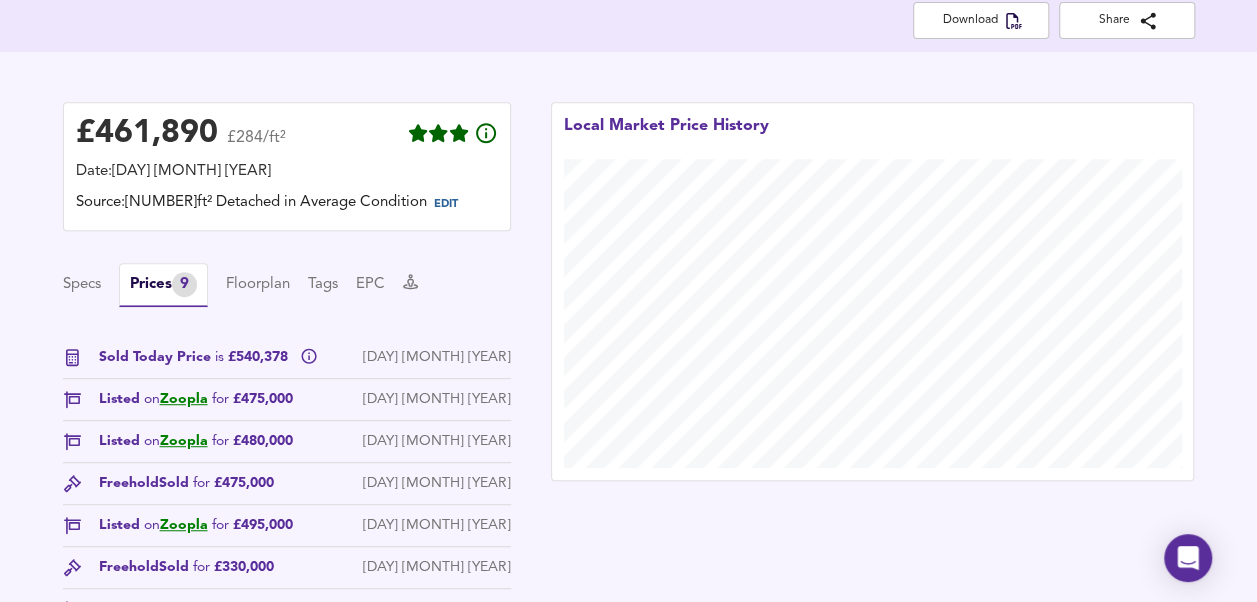 scroll, scrollTop: 400, scrollLeft: 0, axis: vertical 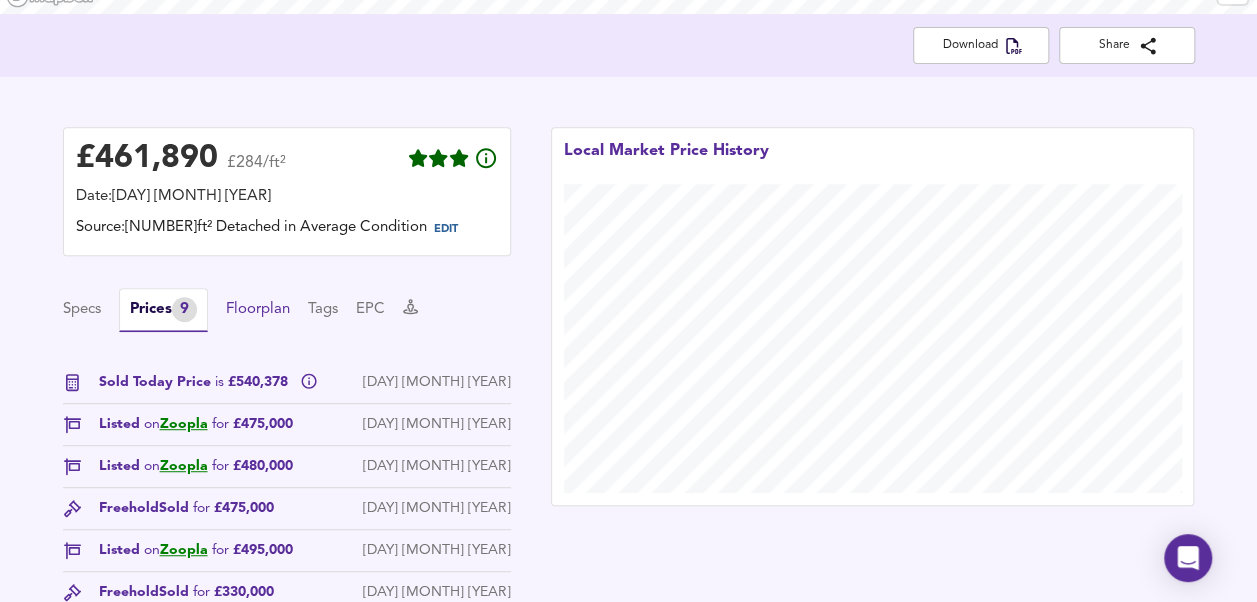 click on "Floorplan" at bounding box center (258, 310) 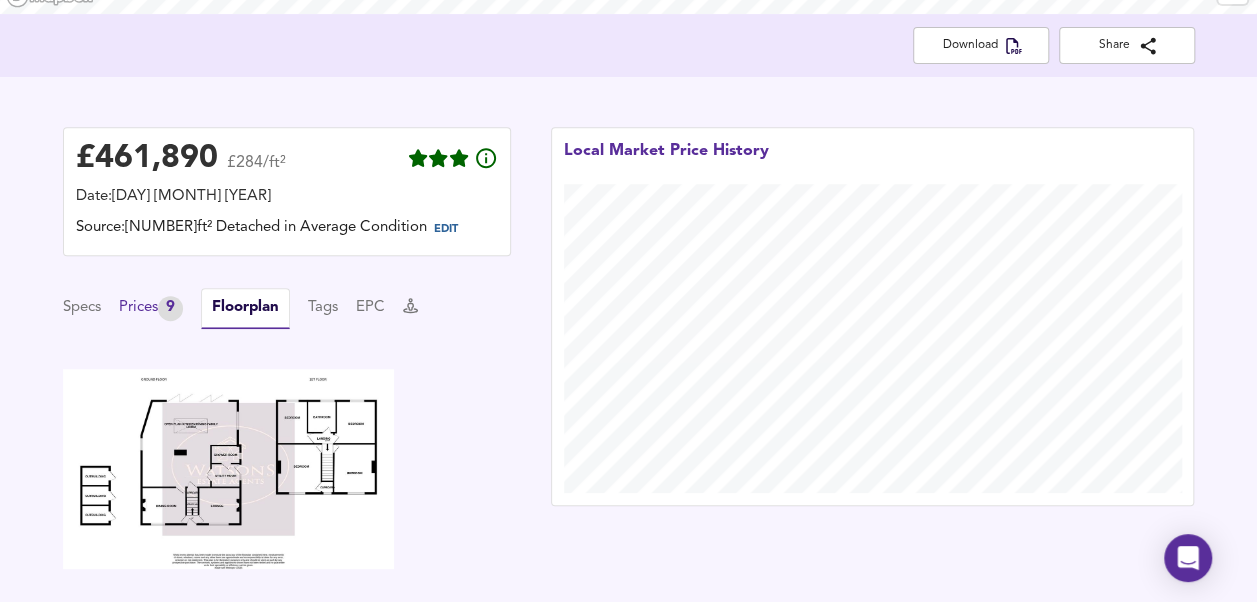 click on "Prices   9" at bounding box center [151, 308] 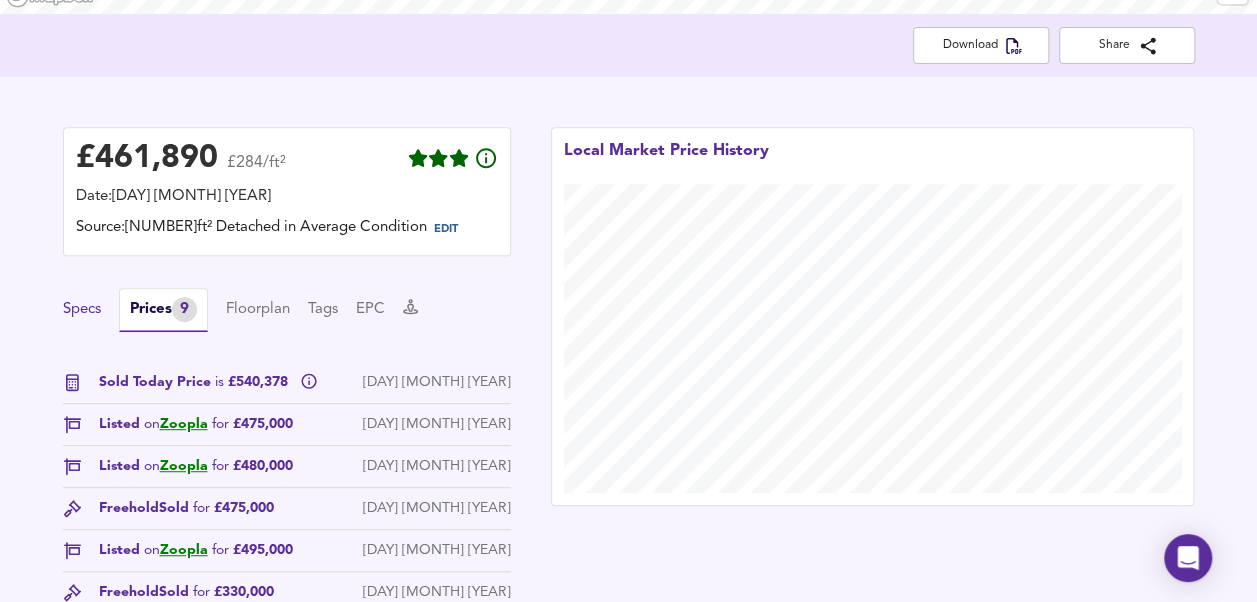click on "Specs" at bounding box center [82, 310] 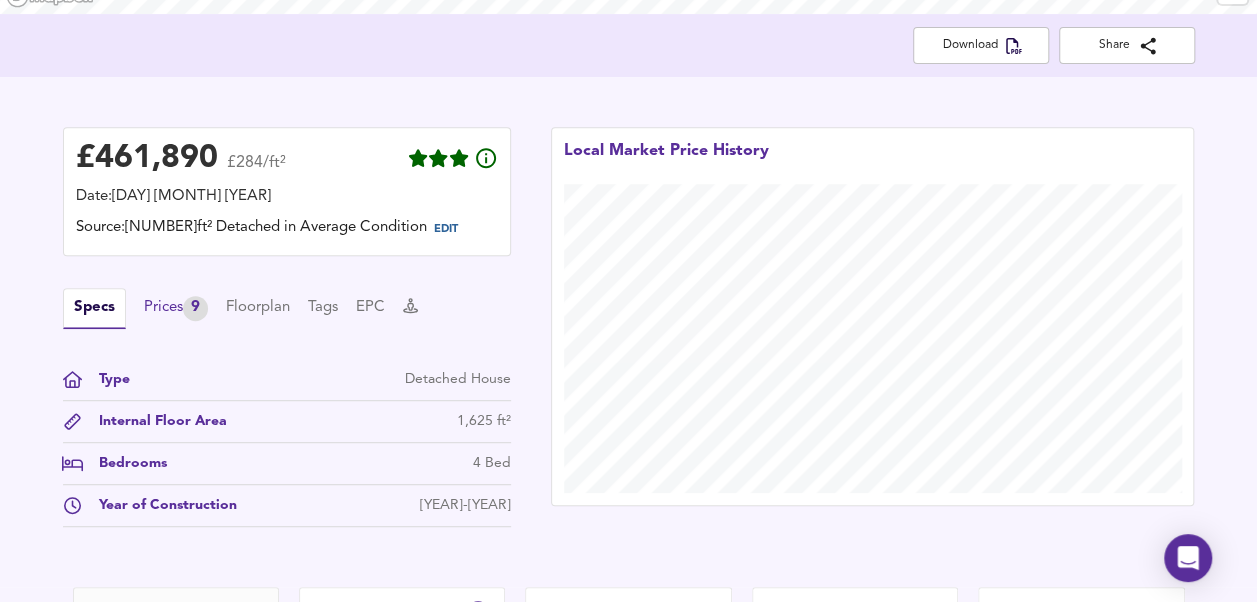 click on "Prices   9" at bounding box center [176, 308] 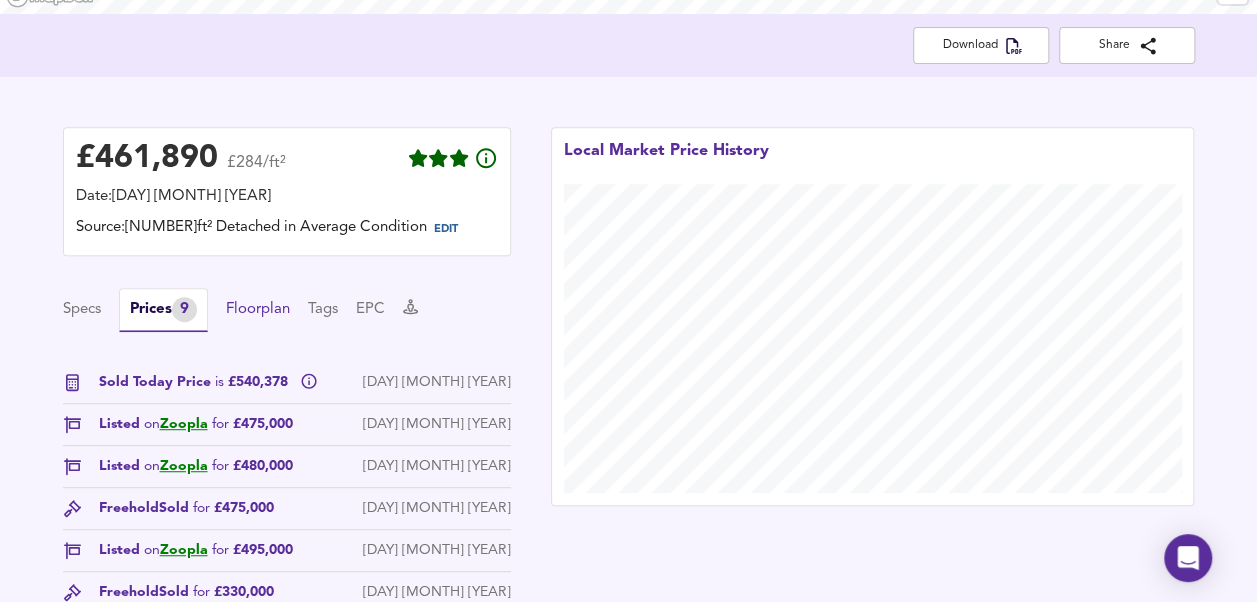 click on "Floorplan" at bounding box center (258, 310) 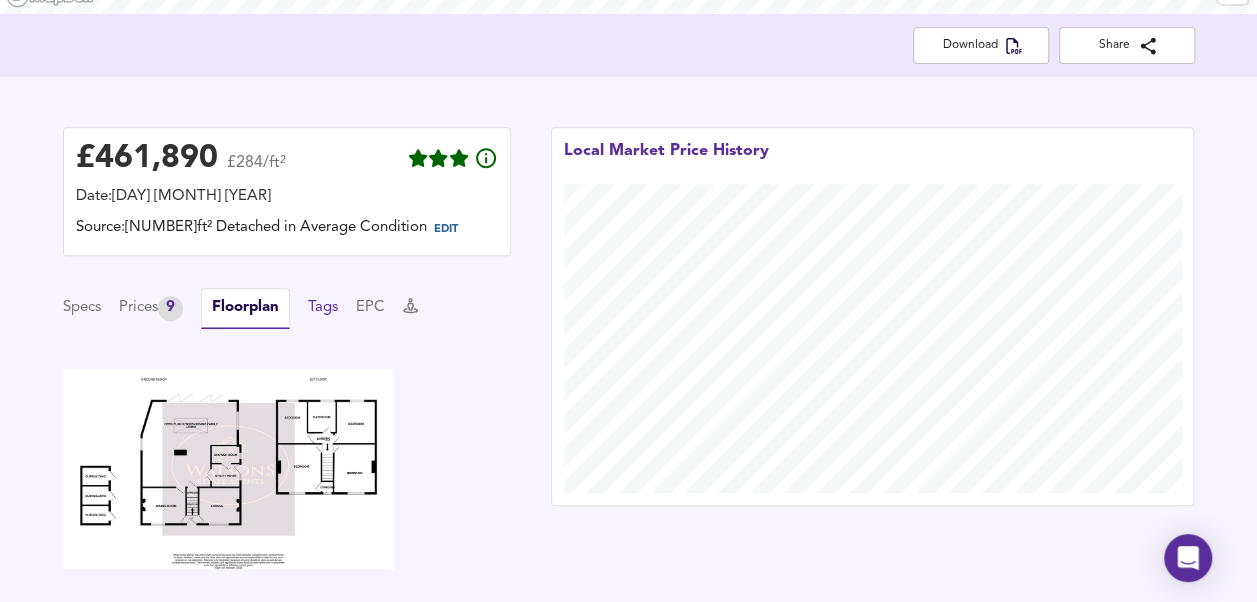 click on "Tags" at bounding box center (323, 308) 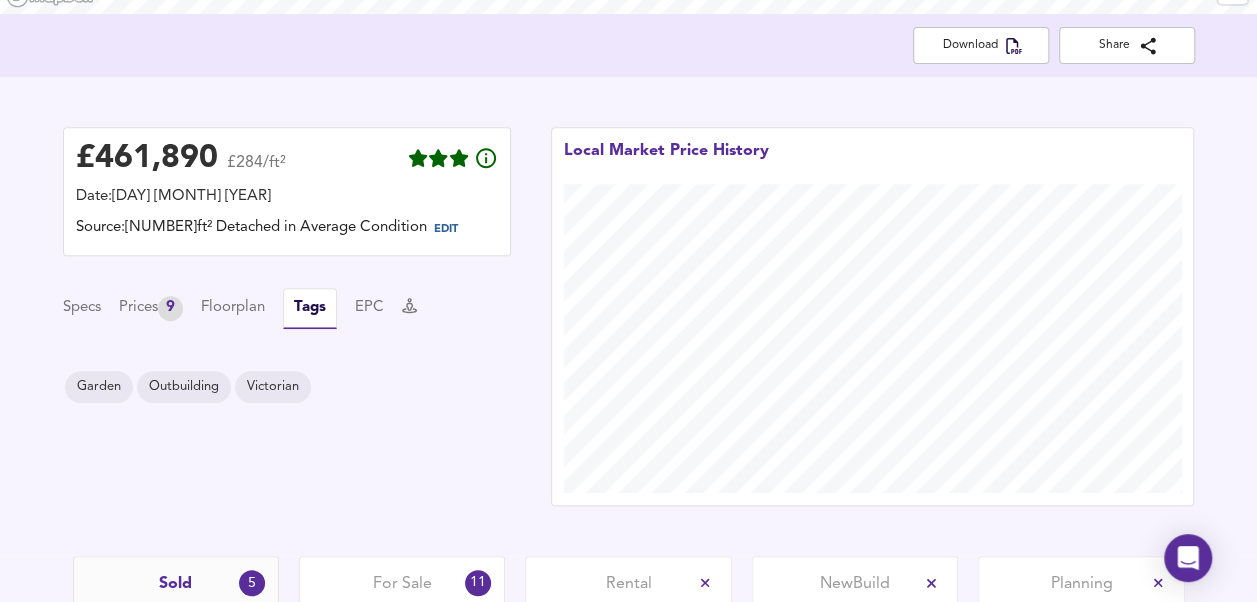 click on "Specs Prices   9 Floorplan Tags EPC" at bounding box center [287, 308] 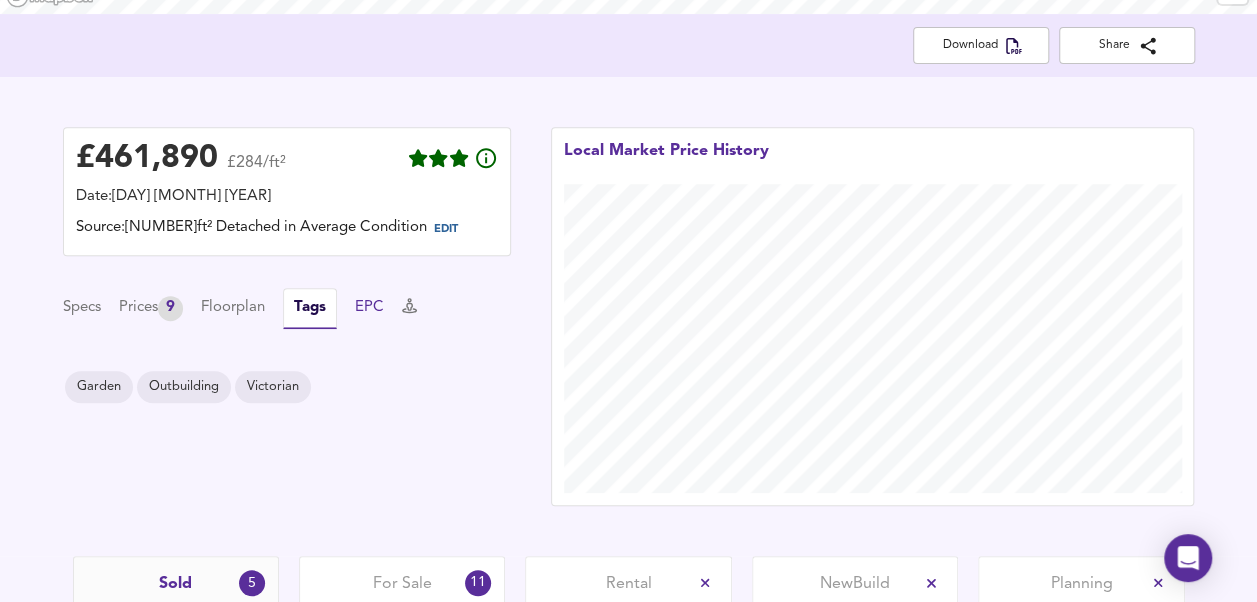 click on "EPC" at bounding box center [369, 308] 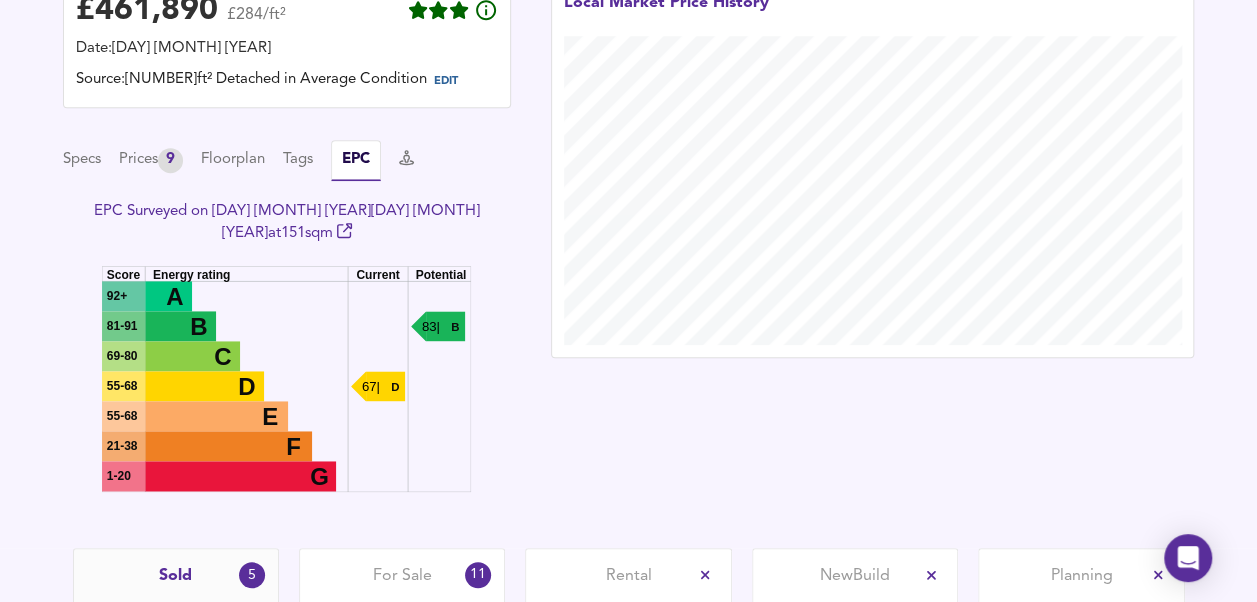 scroll, scrollTop: 600, scrollLeft: 0, axis: vertical 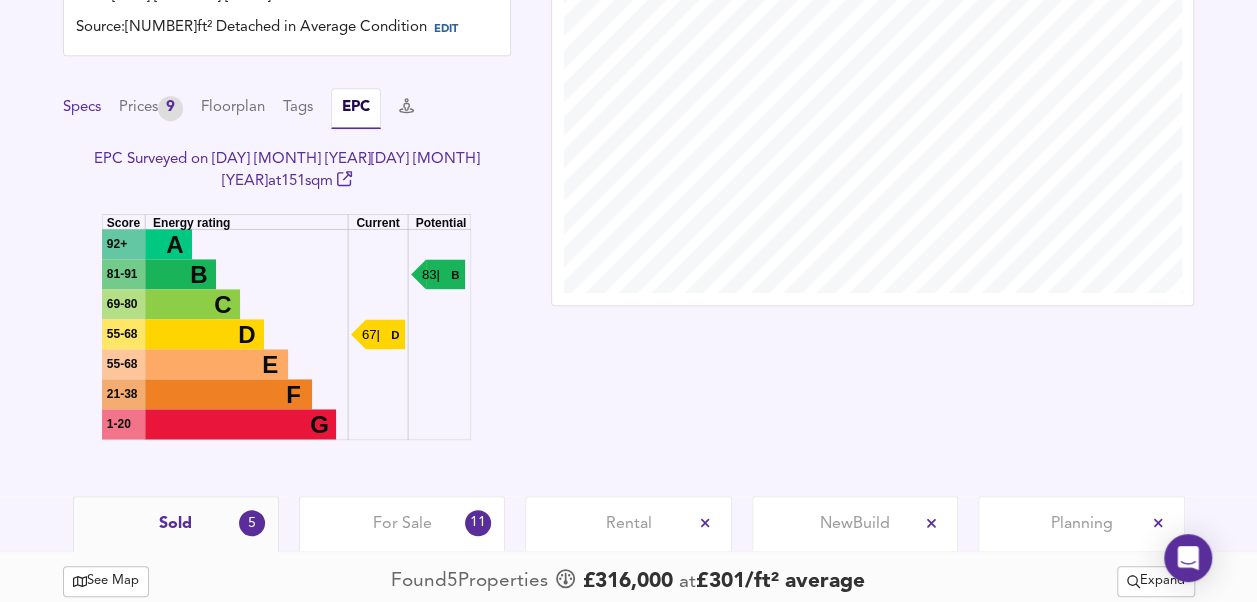 click on "Specs" at bounding box center (82, 108) 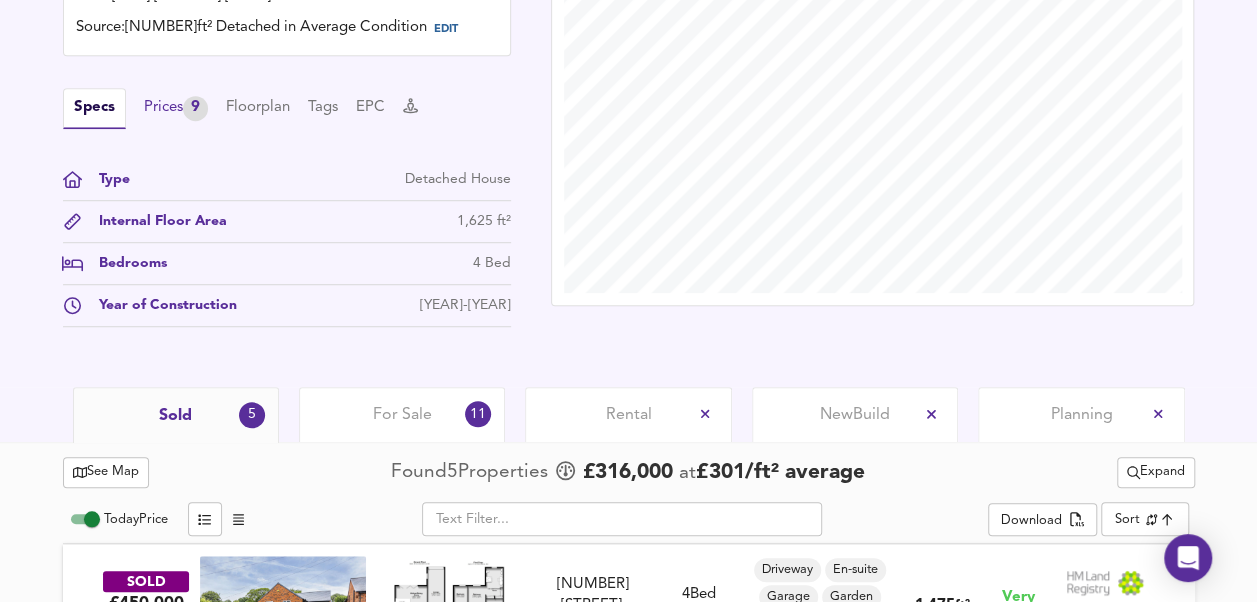 click on "Prices   9" at bounding box center (176, 108) 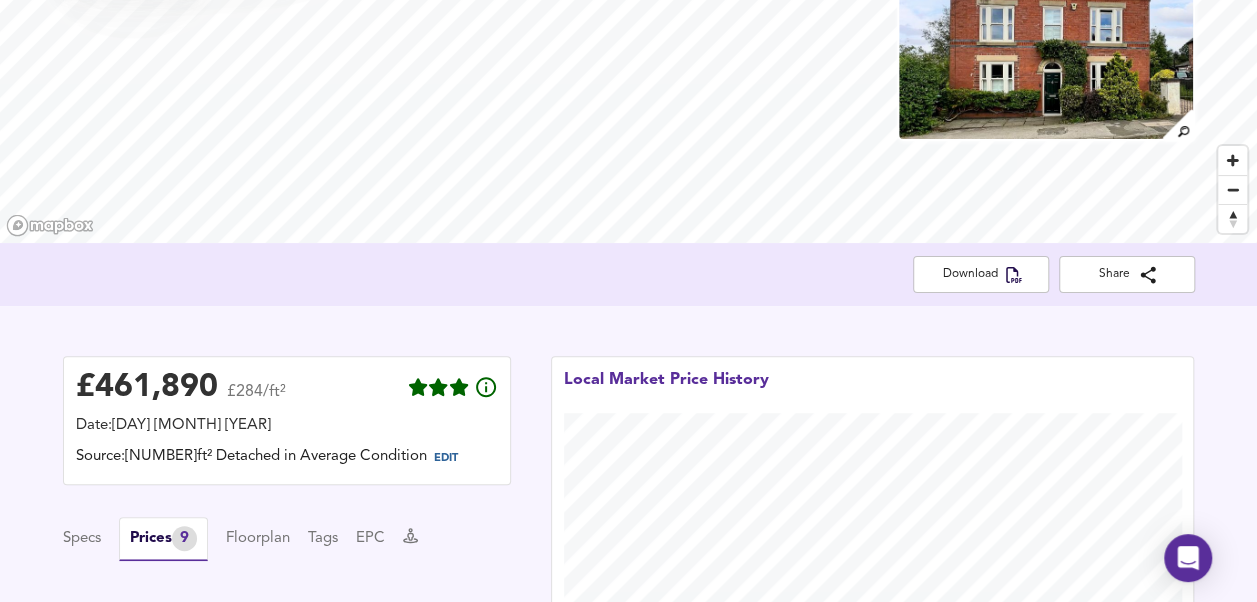 scroll, scrollTop: 300, scrollLeft: 0, axis: vertical 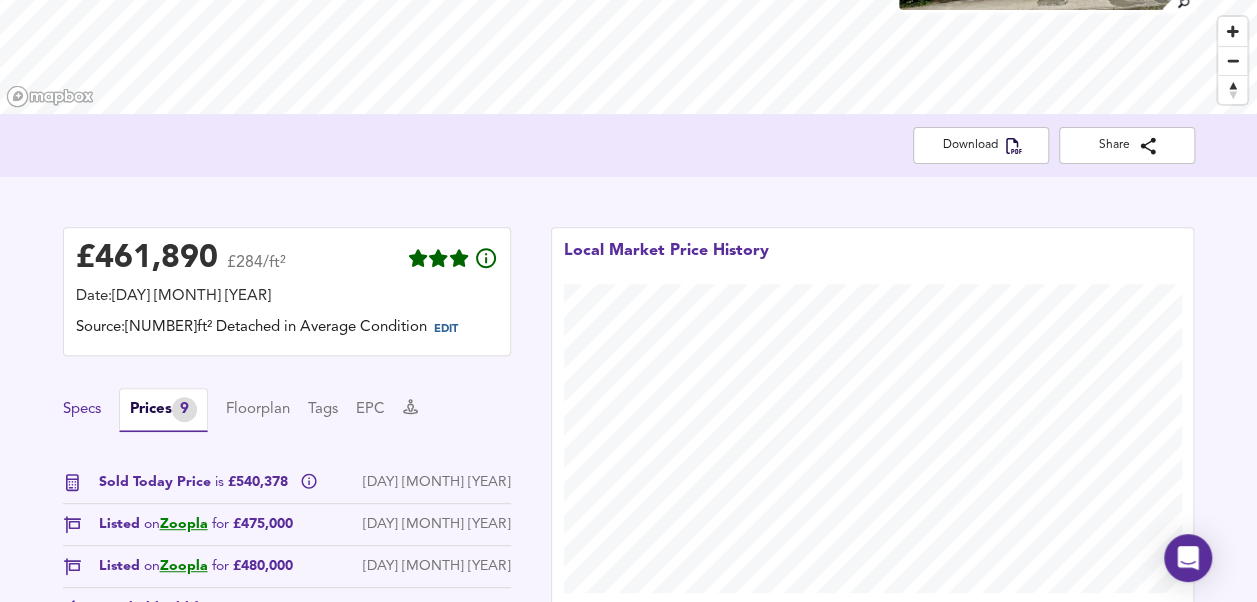 click on "Specs" at bounding box center [82, 410] 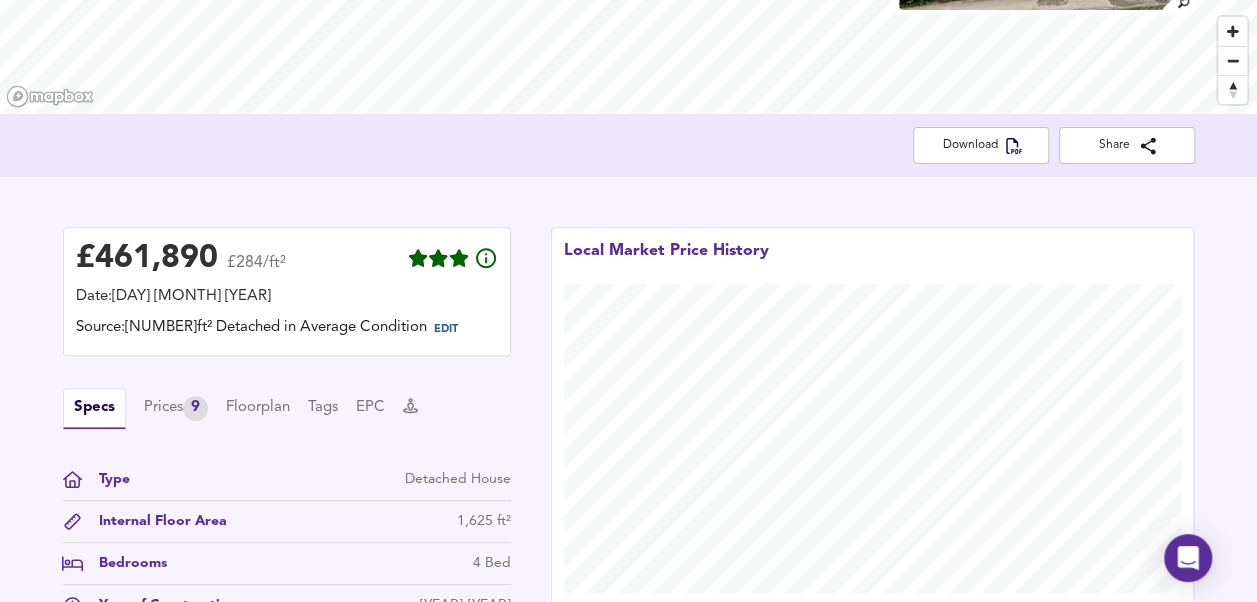 scroll, scrollTop: 400, scrollLeft: 0, axis: vertical 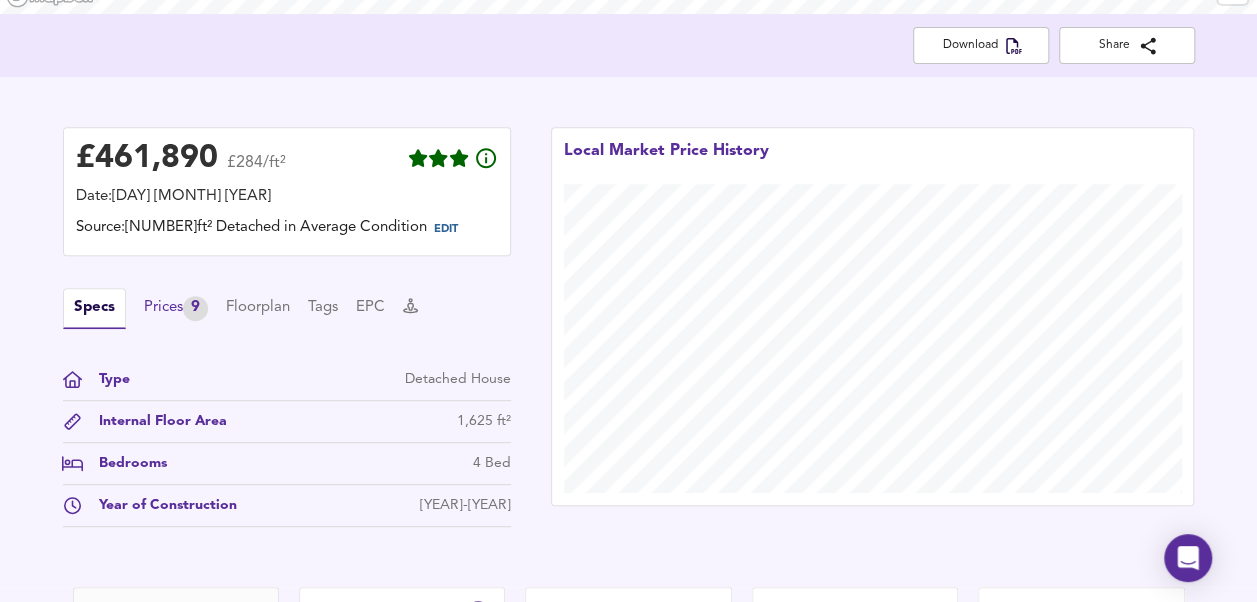 click on "Prices   9" at bounding box center (176, 308) 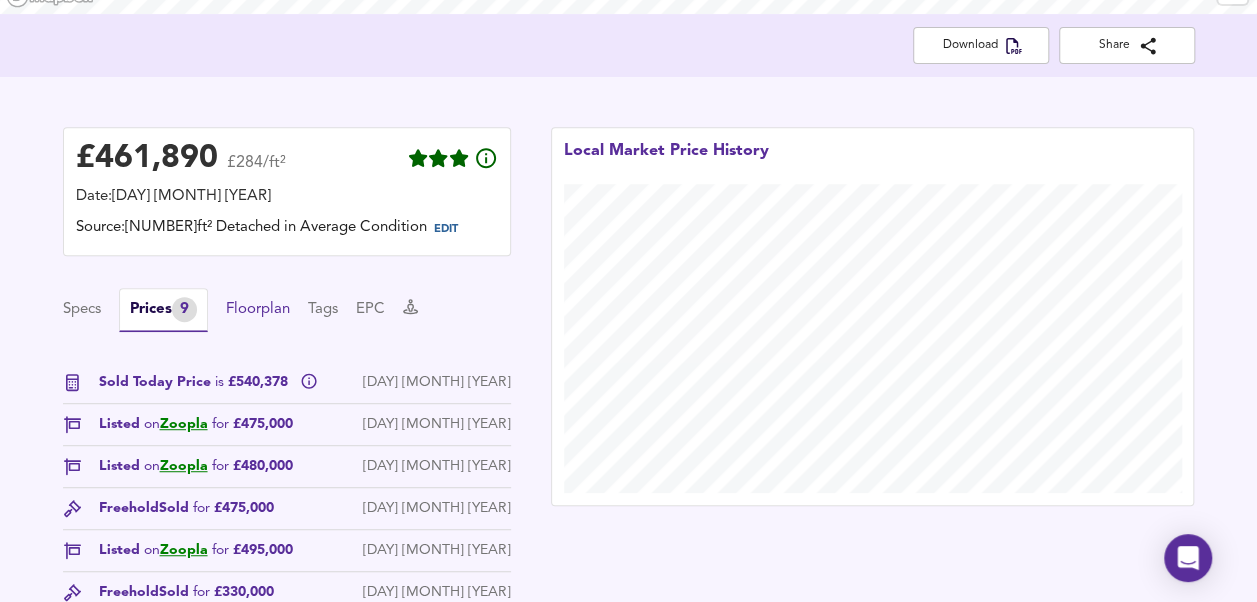 click on "Floorplan" at bounding box center [258, 310] 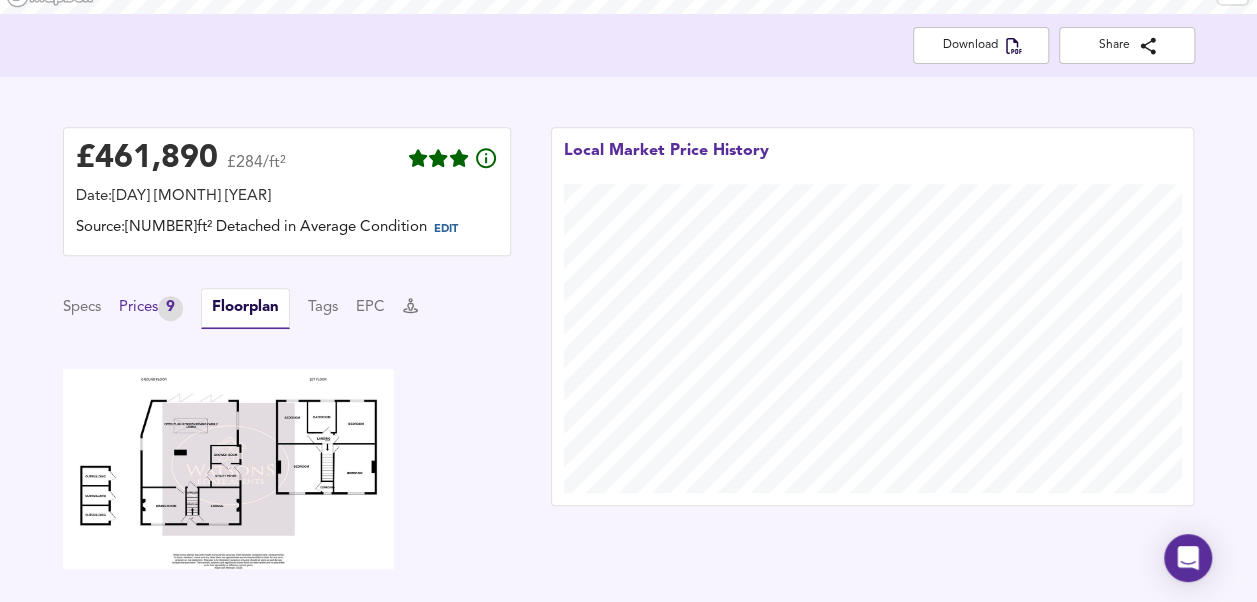 click on "Prices   9" at bounding box center (151, 308) 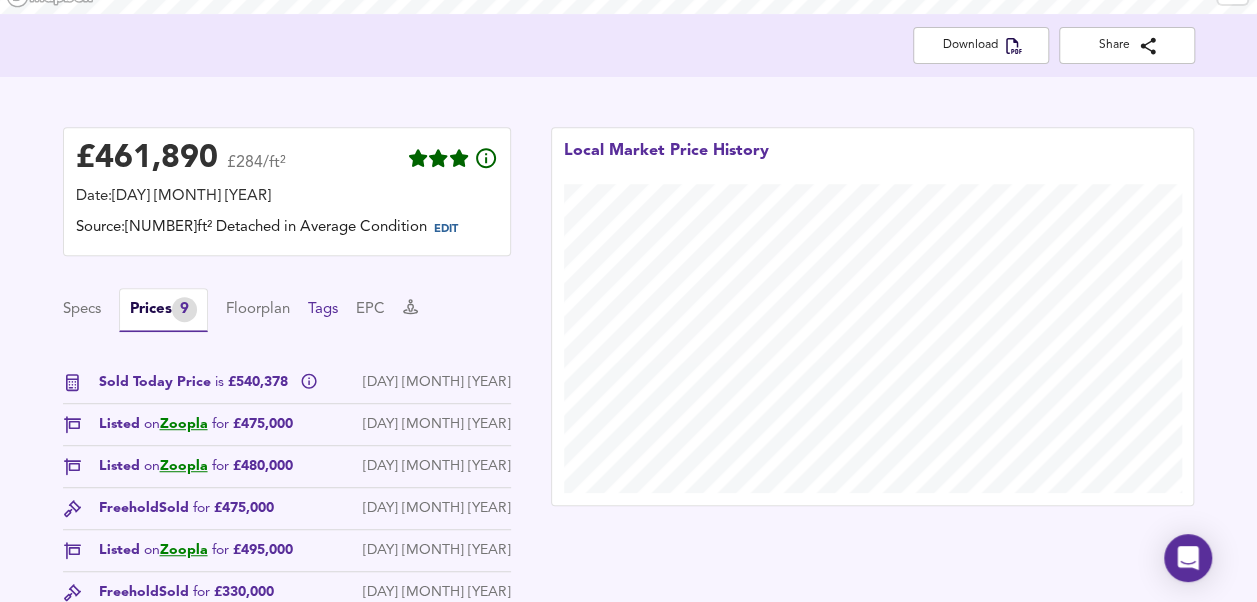 click on "Tags" at bounding box center [323, 310] 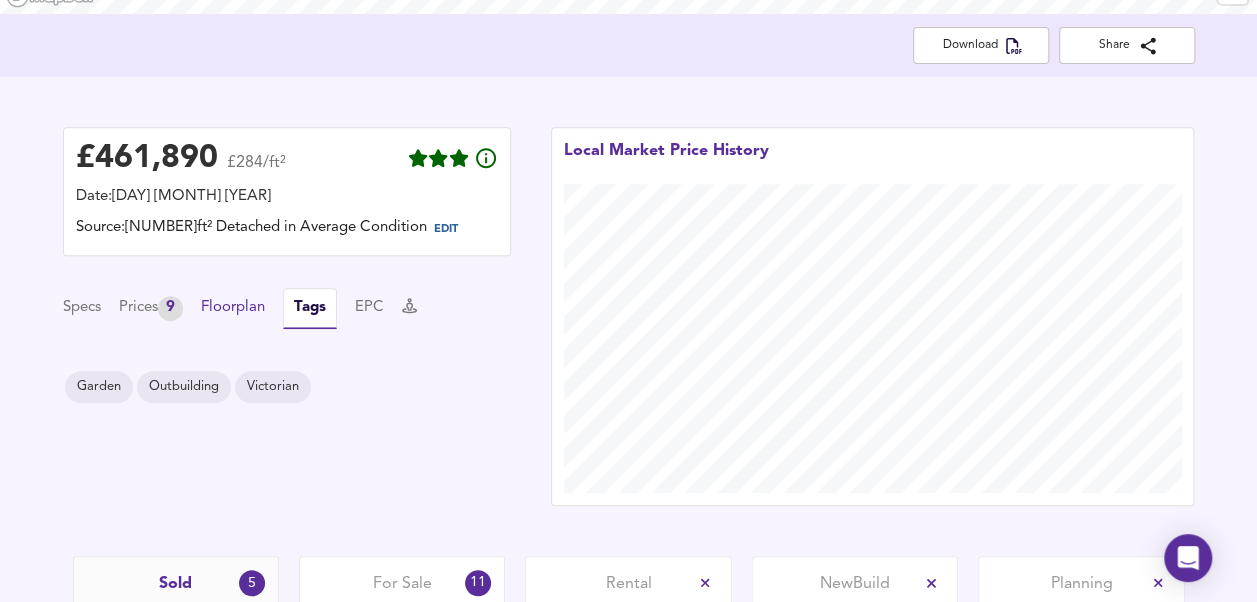 click on "Floorplan" at bounding box center (233, 308) 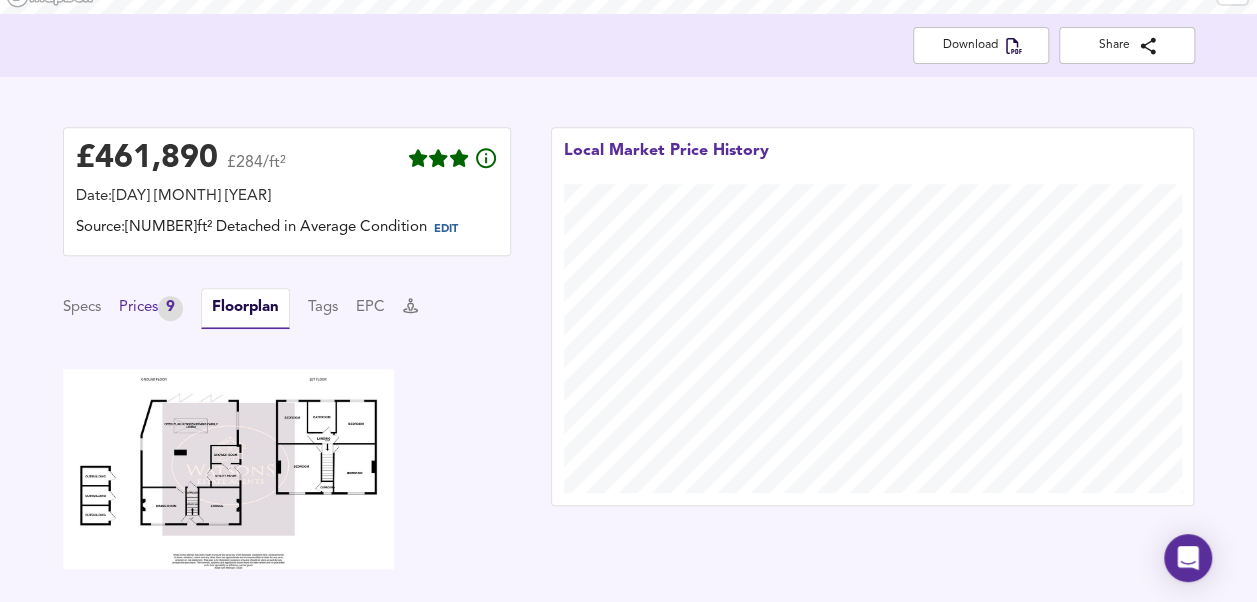 click on "Prices   9" at bounding box center [151, 308] 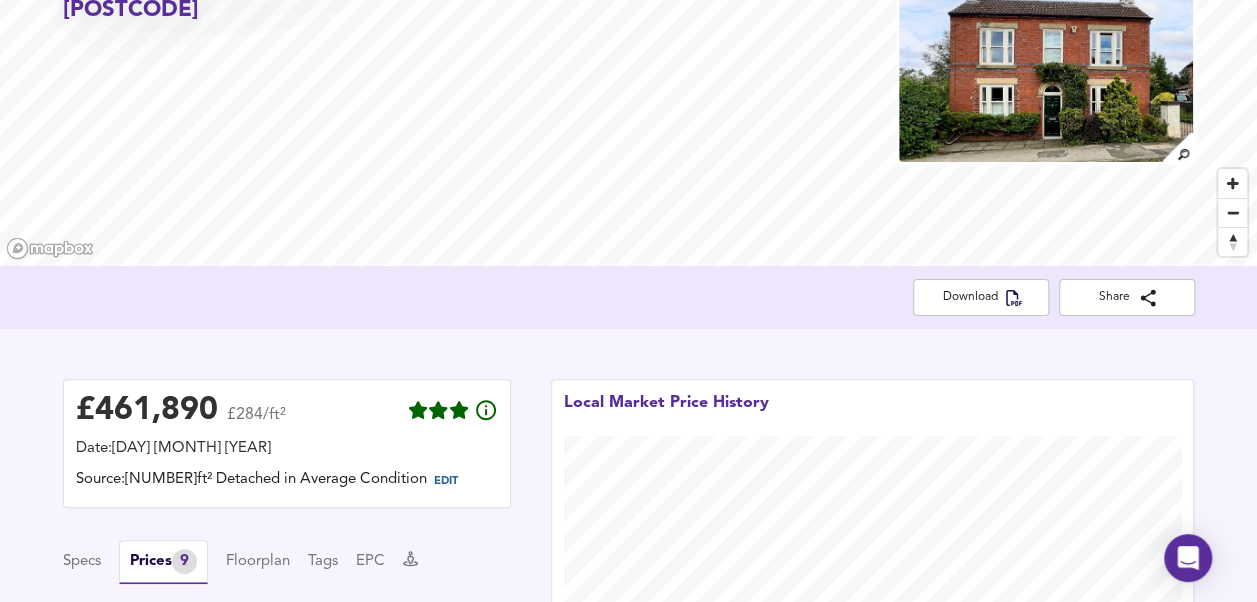 scroll, scrollTop: 100, scrollLeft: 0, axis: vertical 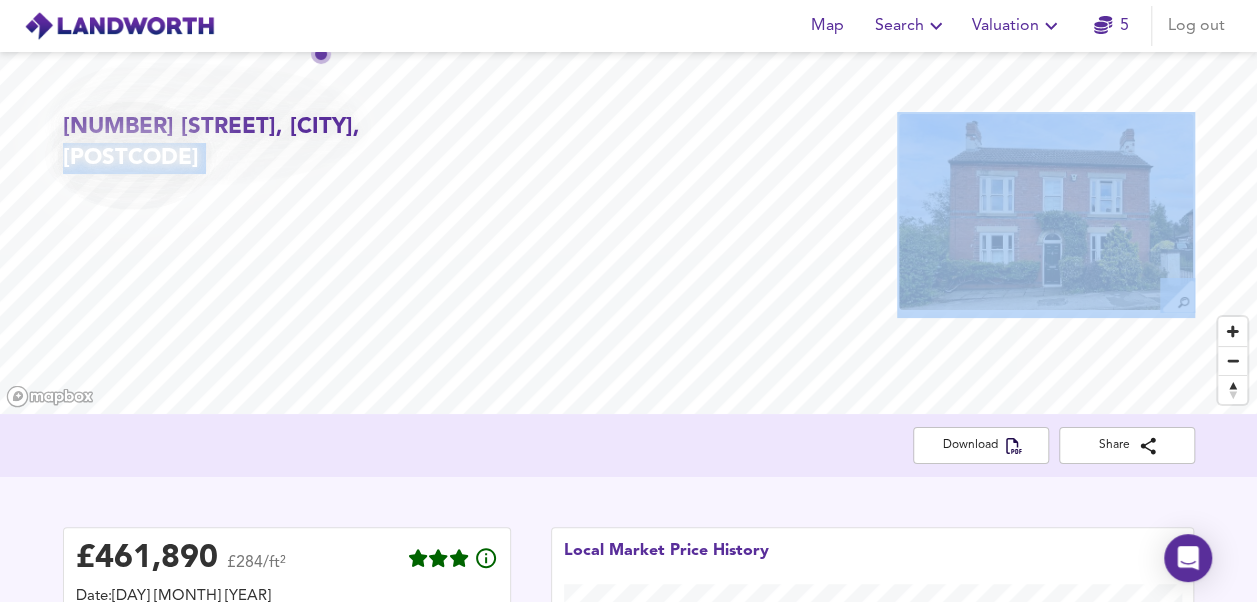 click on "46 [STREET], [CITY], [STATE], [POSTCODE]" at bounding box center (628, 233) 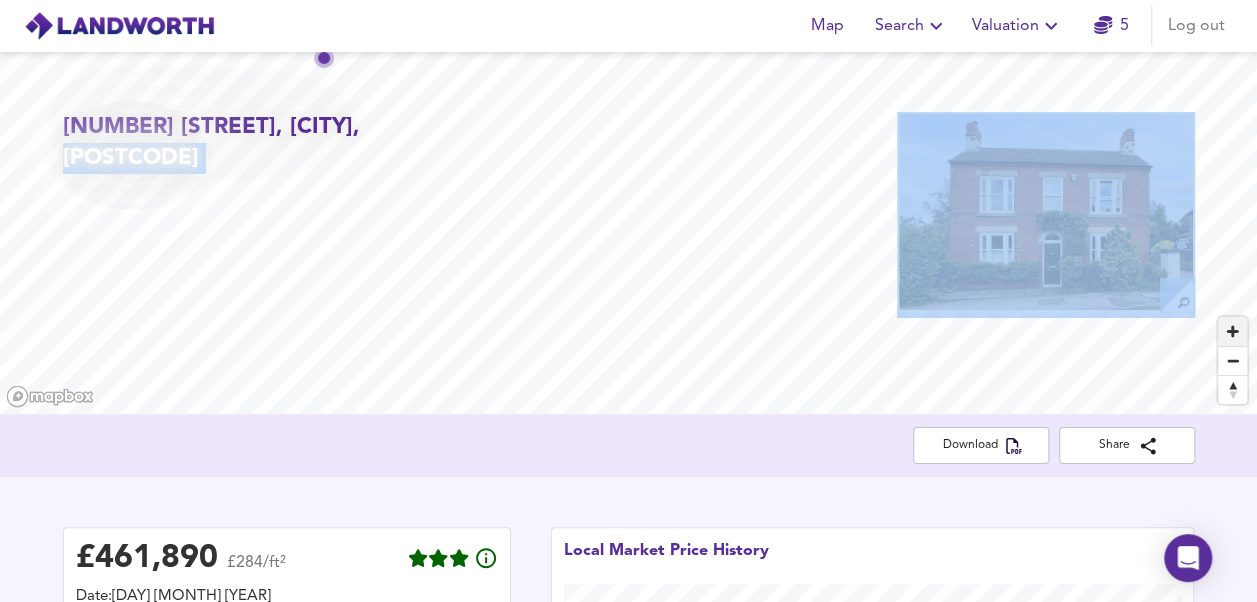 click at bounding box center (1232, 331) 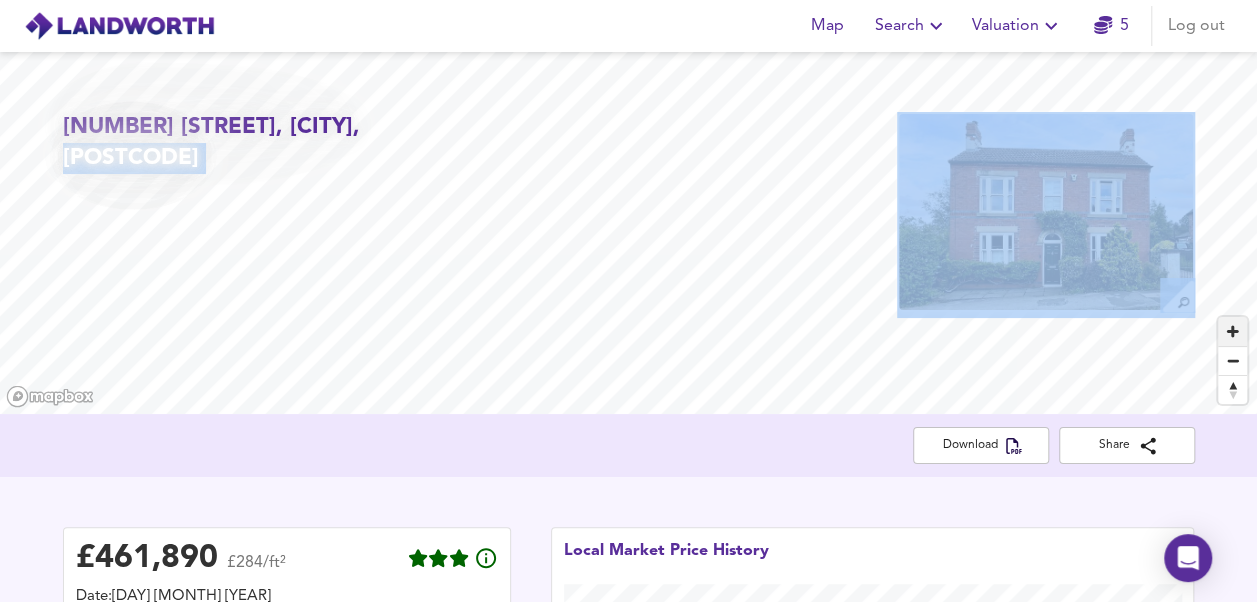 click at bounding box center (1232, 331) 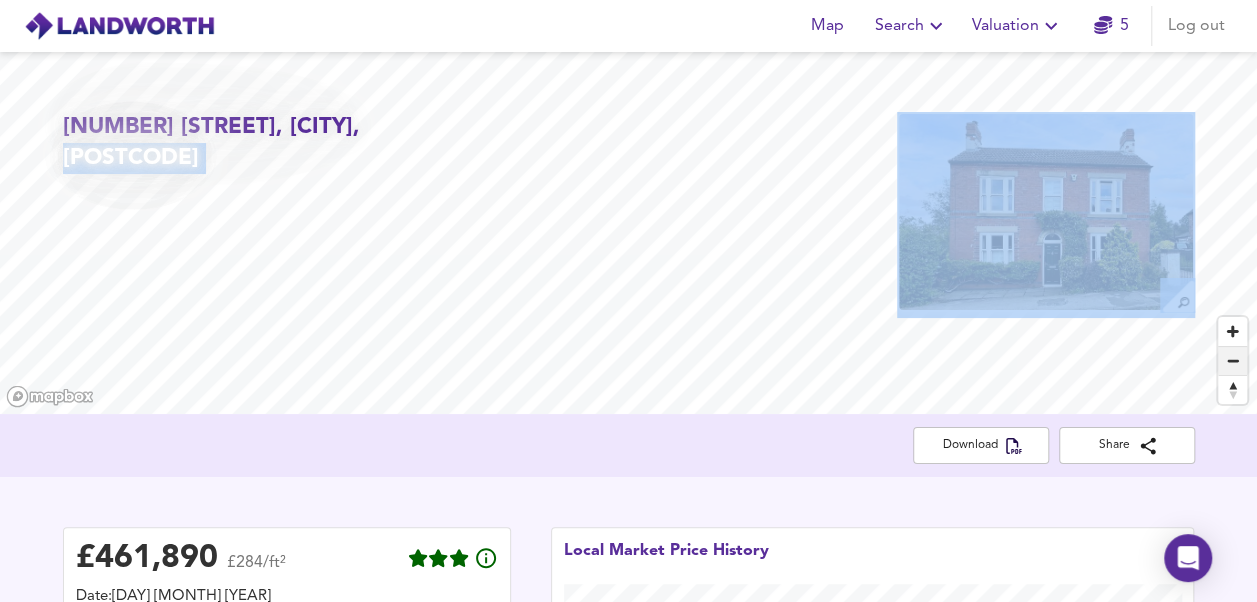 click at bounding box center [1232, 361] 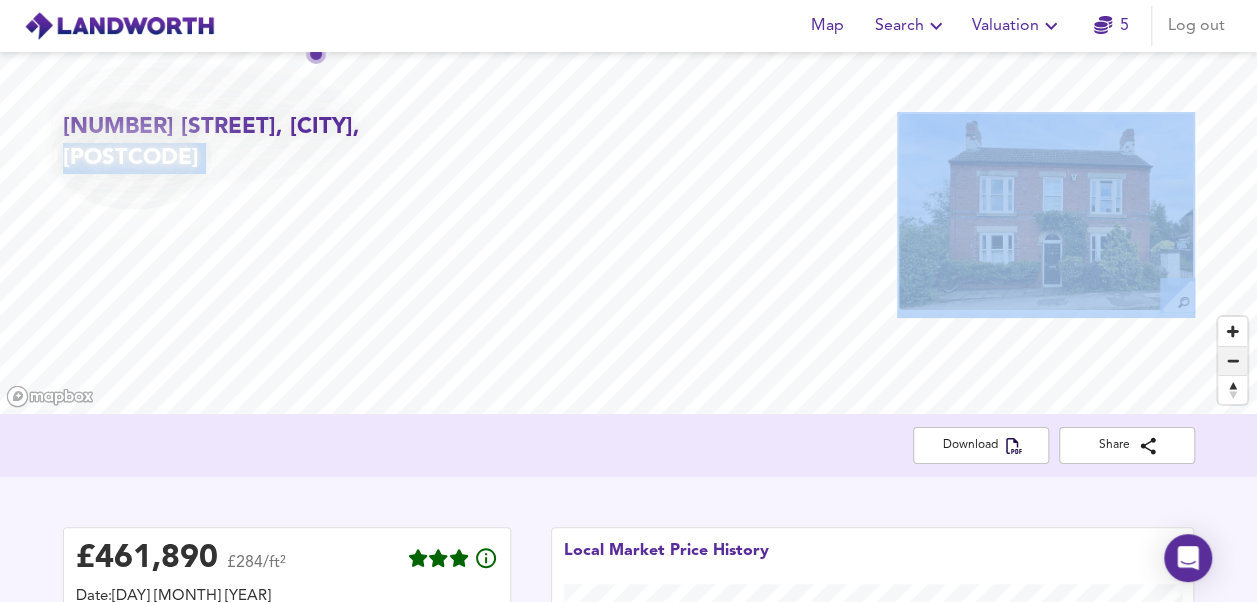 click at bounding box center [1232, 361] 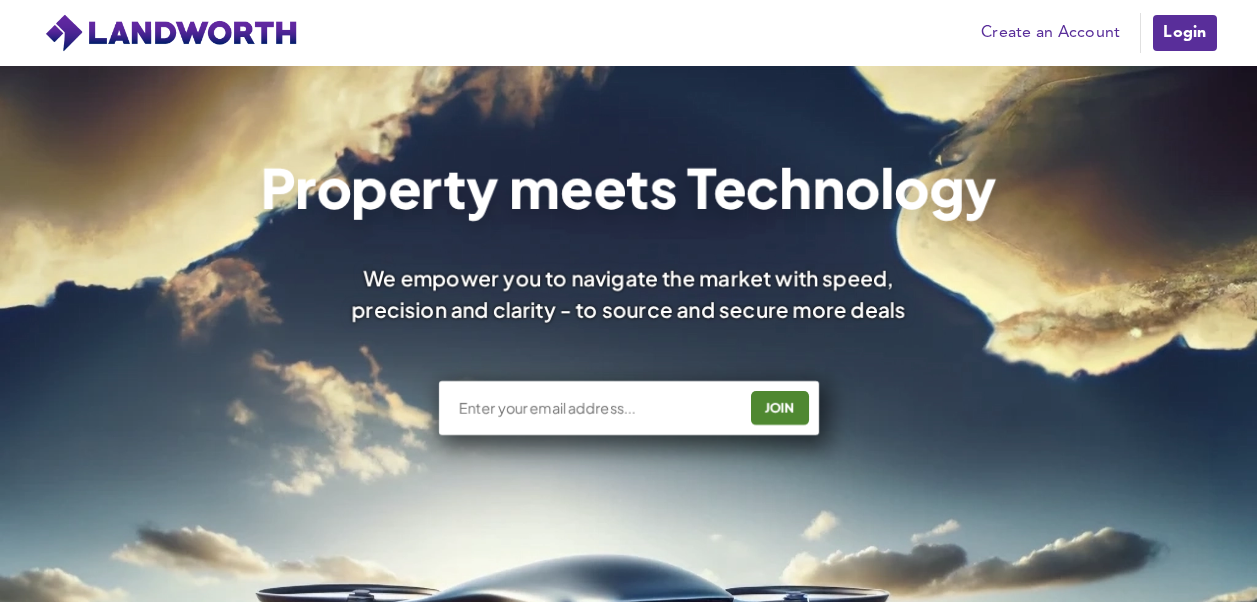 scroll, scrollTop: 0, scrollLeft: 0, axis: both 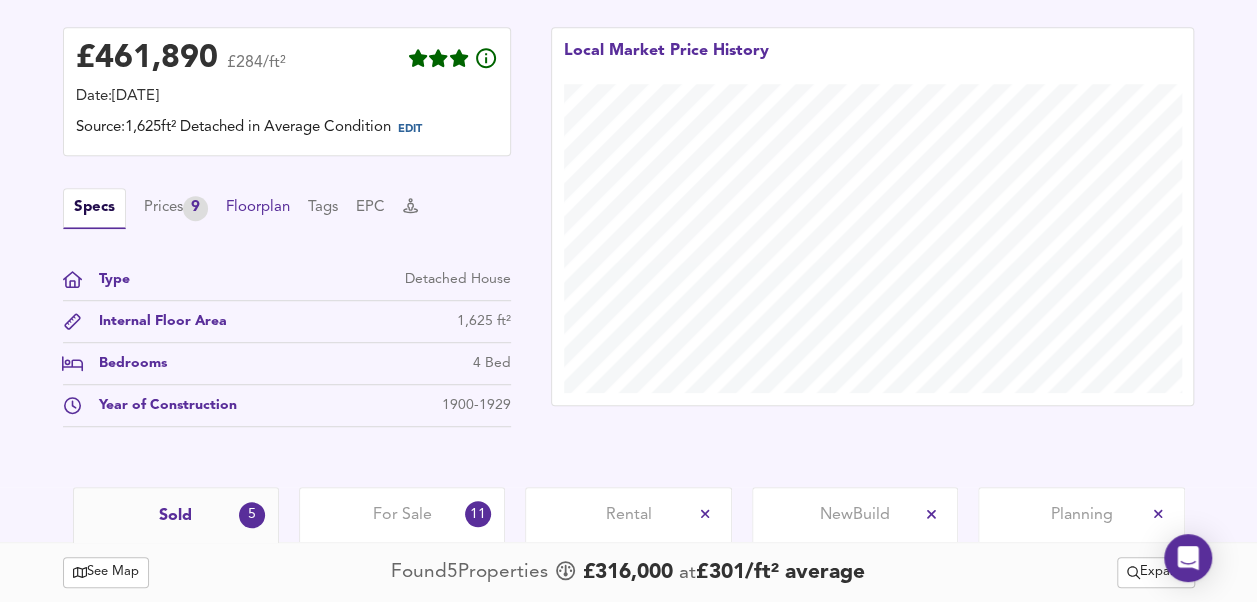 click on "Floorplan" at bounding box center (258, 208) 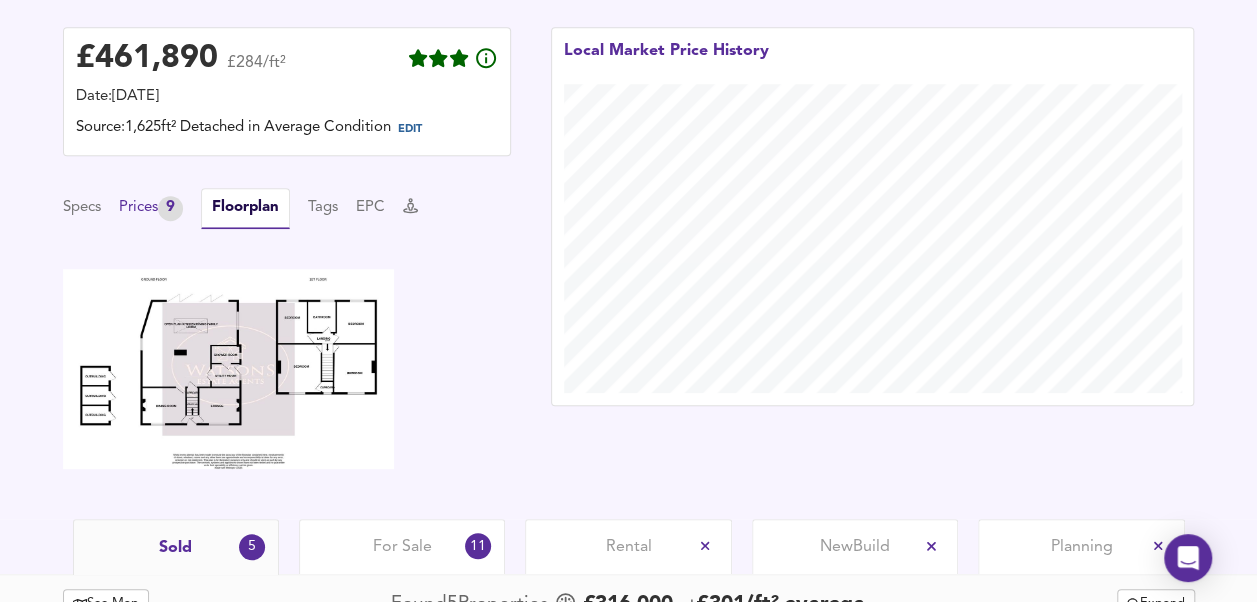 click on "Prices   9" at bounding box center (151, 208) 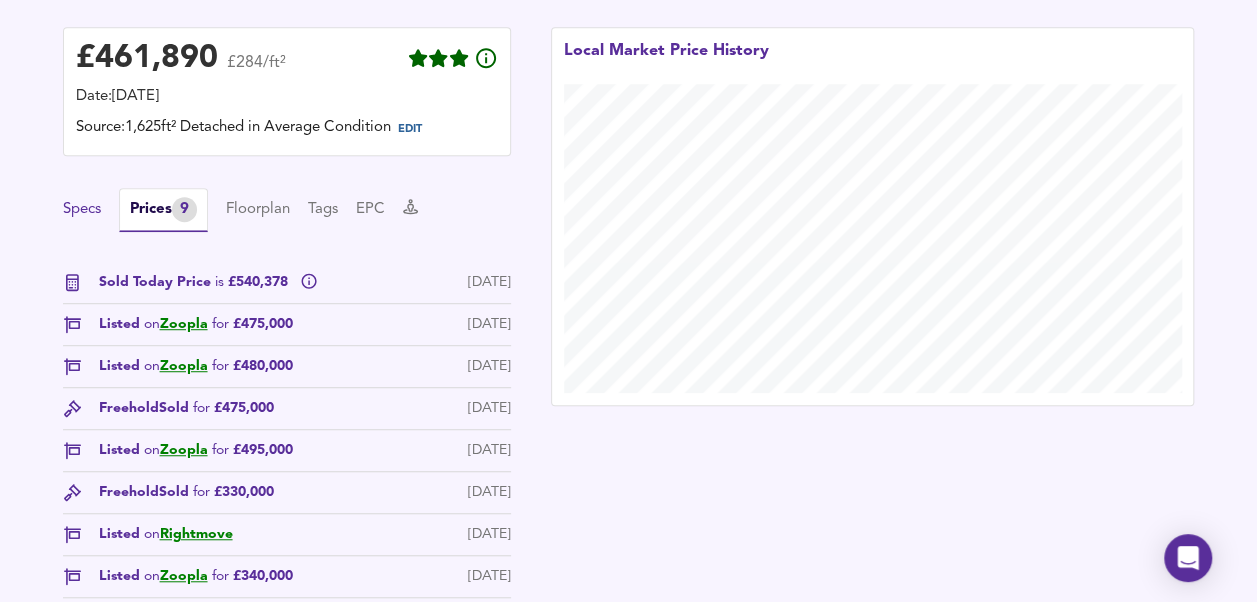 click on "Specs" at bounding box center [82, 210] 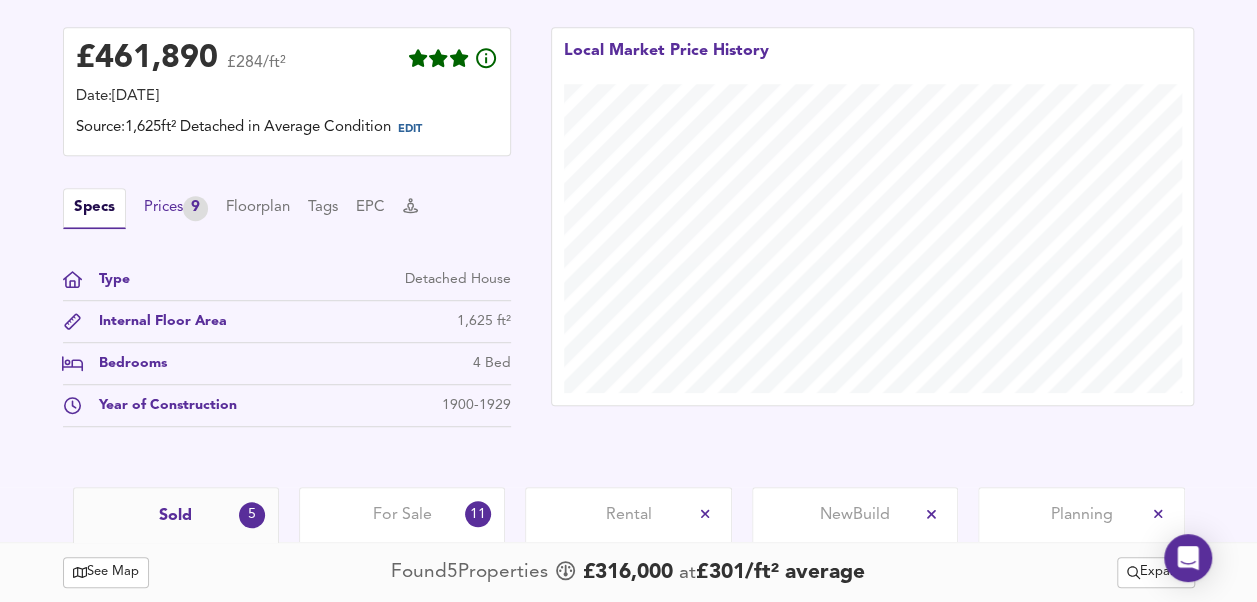 click on "Prices   9" at bounding box center (176, 208) 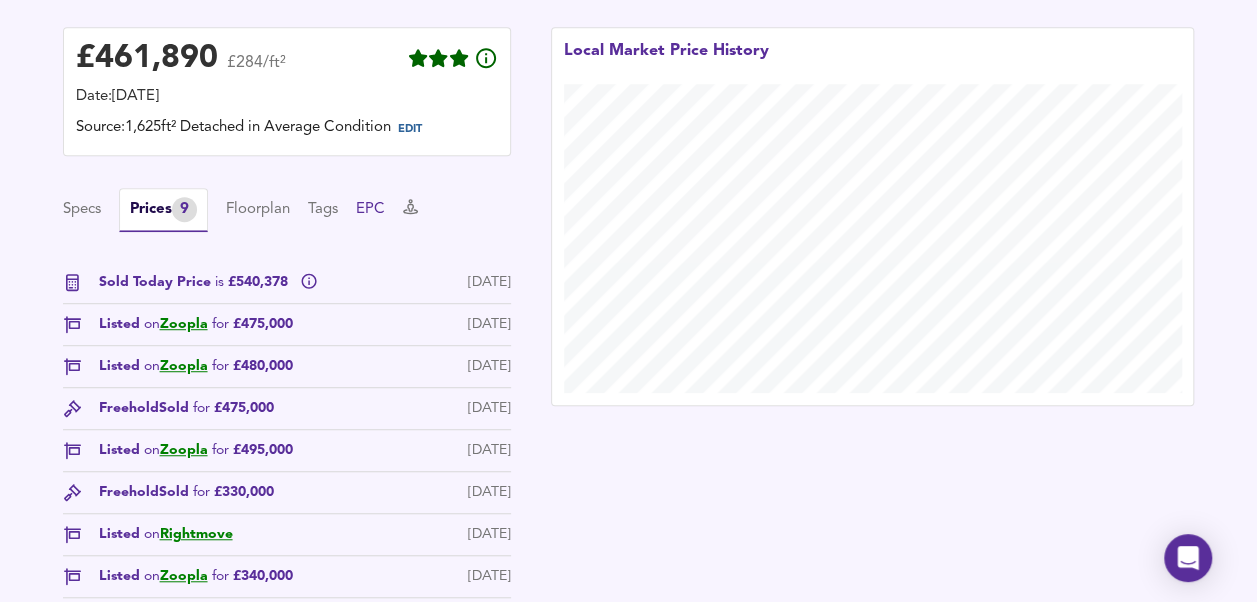 click on "EPC" at bounding box center [370, 210] 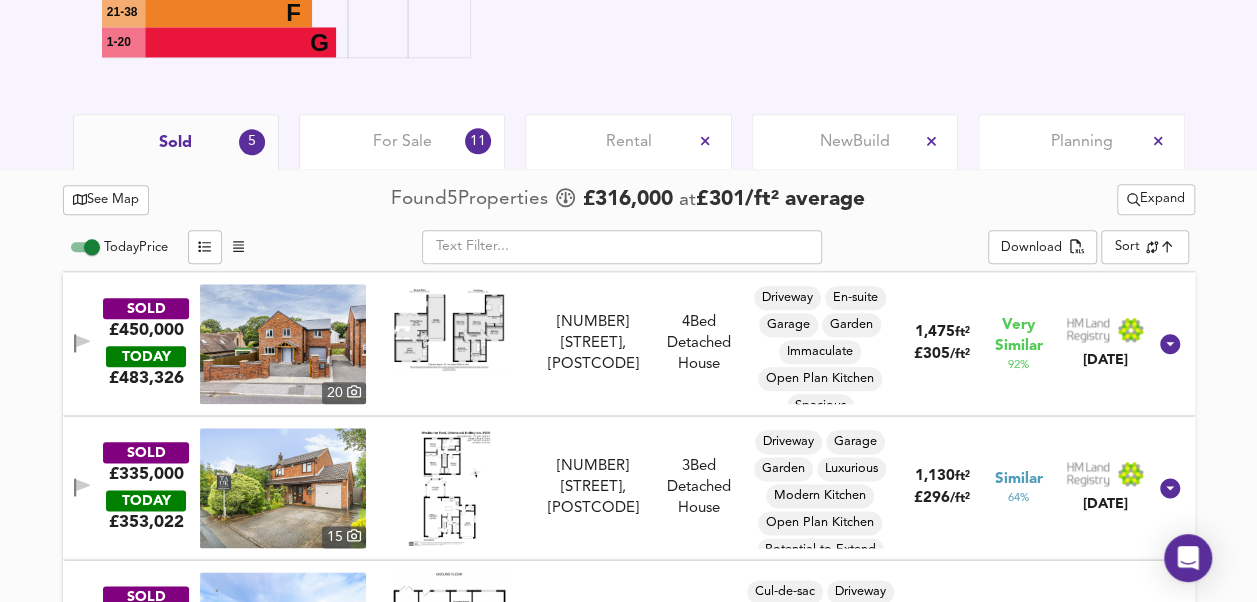 scroll, scrollTop: 1000, scrollLeft: 0, axis: vertical 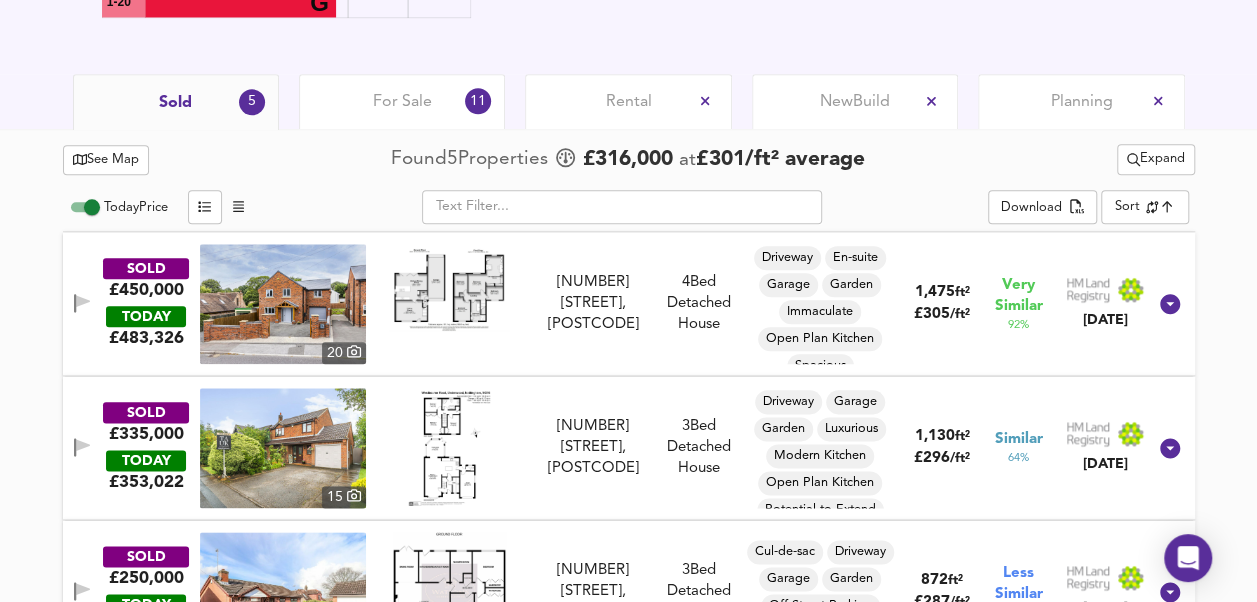 click on "Expand" at bounding box center [1156, 159] 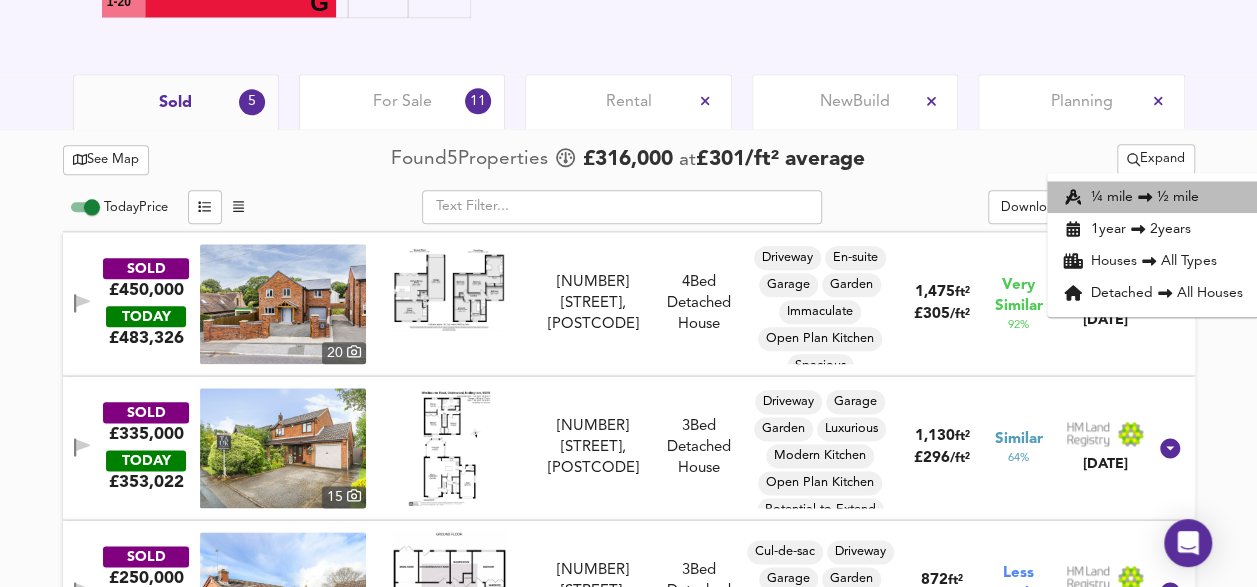 click on "¼ mile ½ mile" at bounding box center [1153, 197] 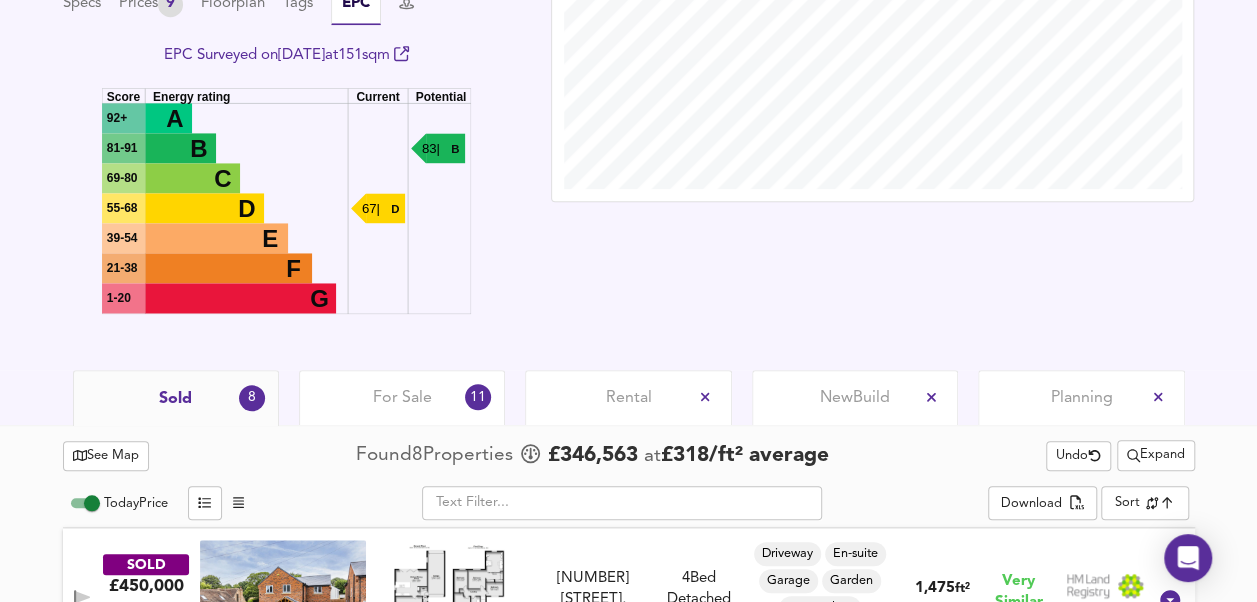 scroll, scrollTop: 789, scrollLeft: 0, axis: vertical 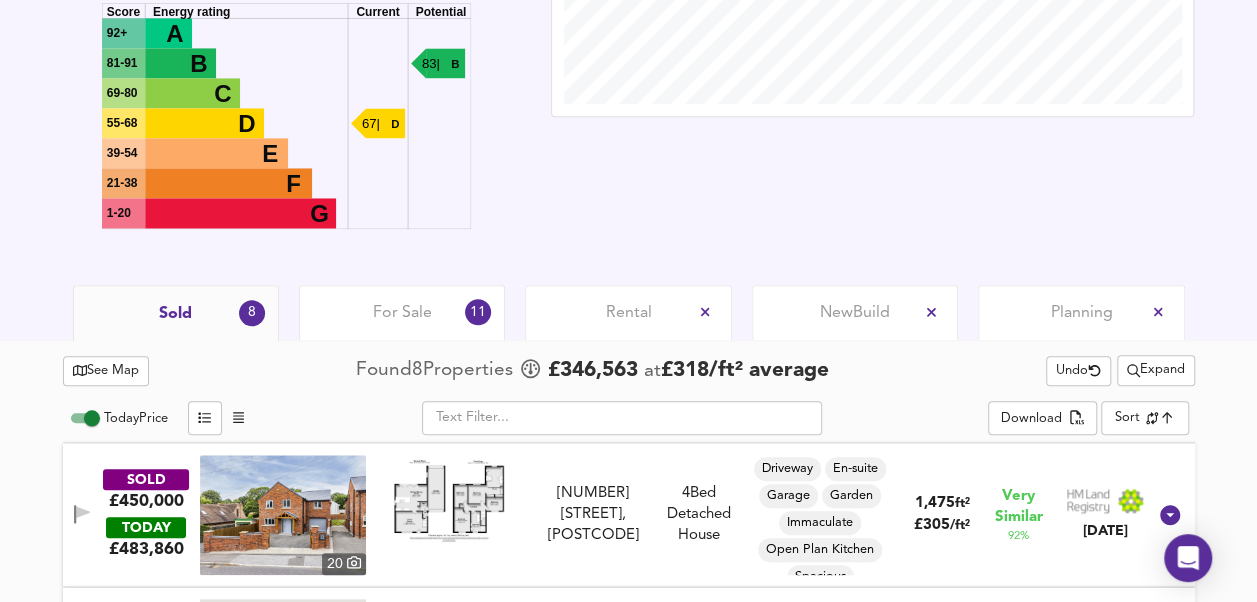 click on "Expand" at bounding box center (1156, 370) 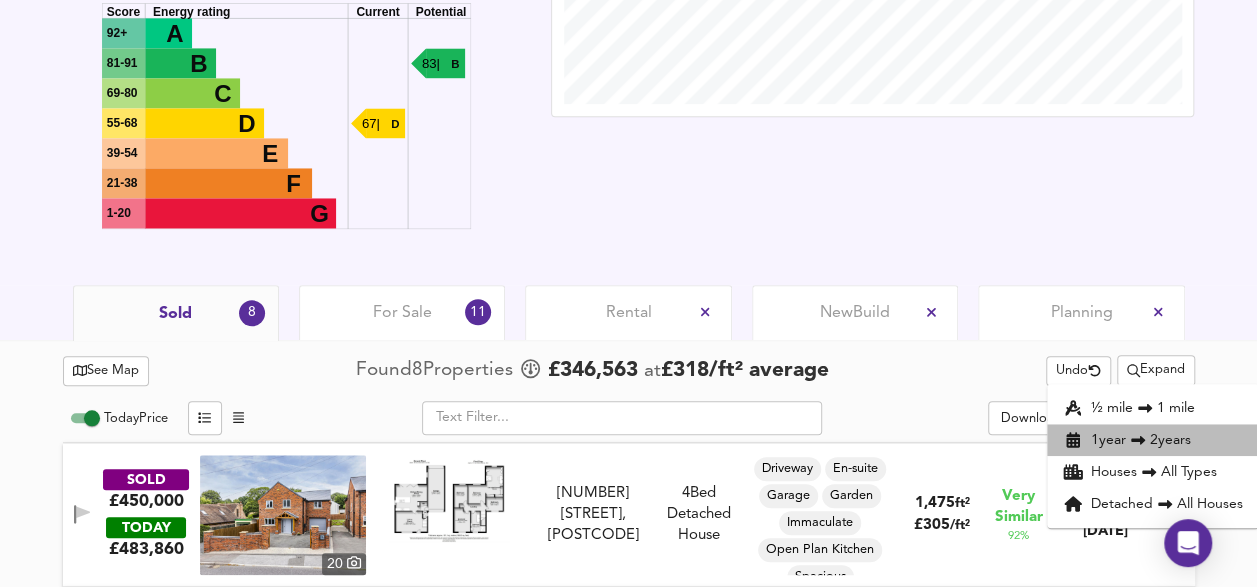 click on "1 year 2 years" at bounding box center (1153, 440) 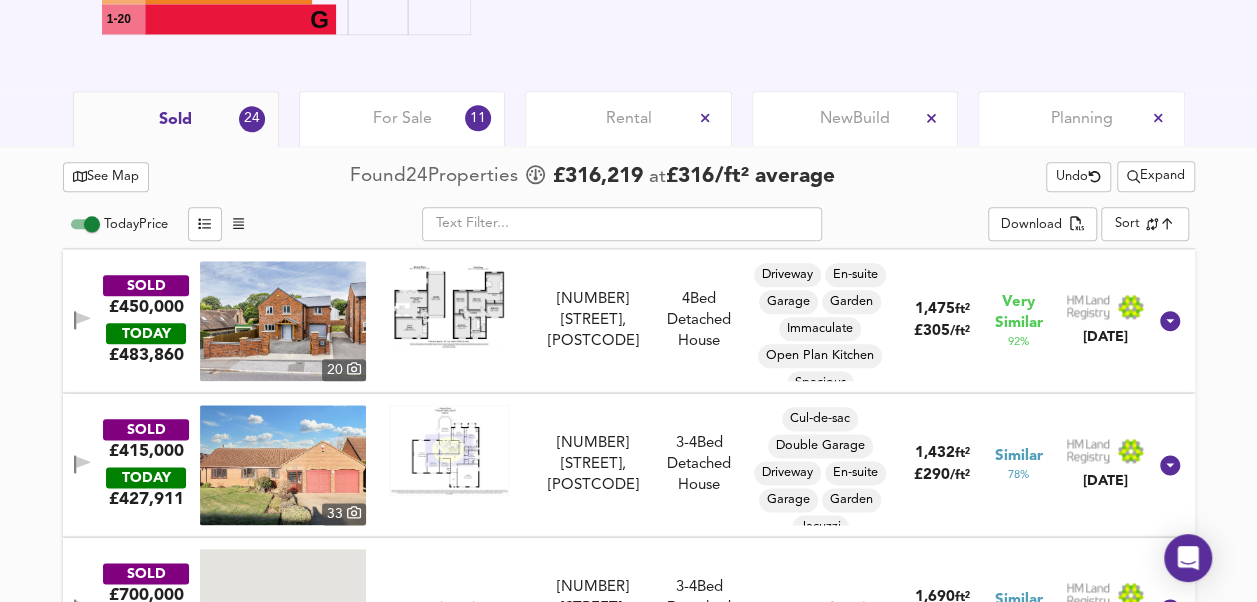scroll, scrollTop: 989, scrollLeft: 0, axis: vertical 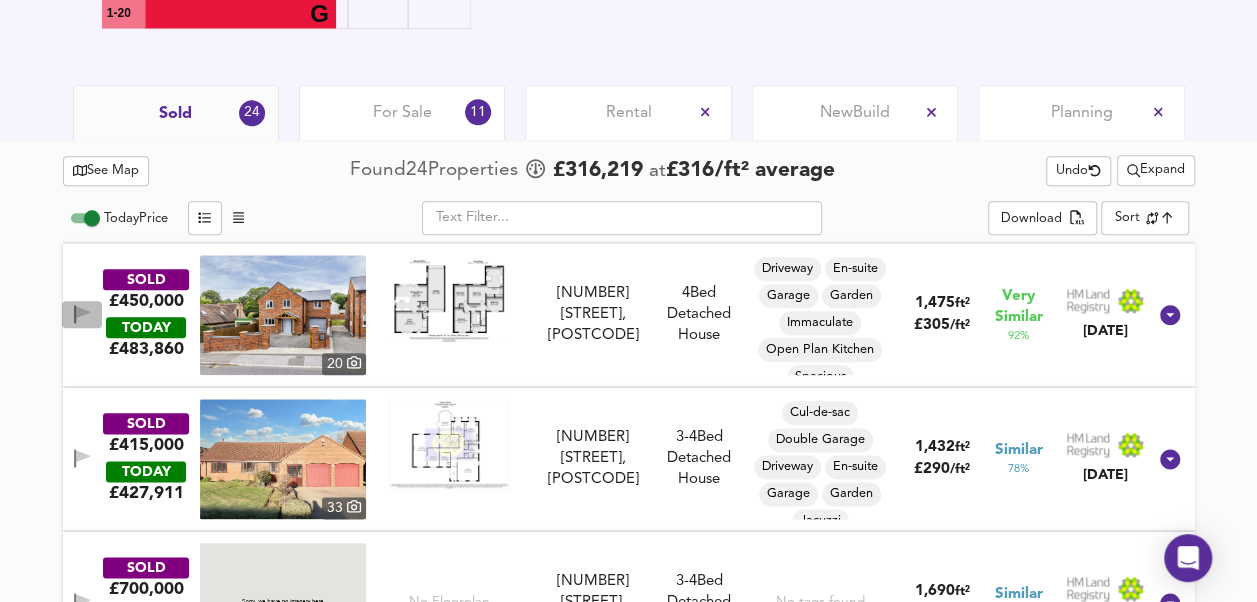 drag, startPoint x: 88, startPoint y: 308, endPoint x: 98, endPoint y: 301, distance: 12.206555 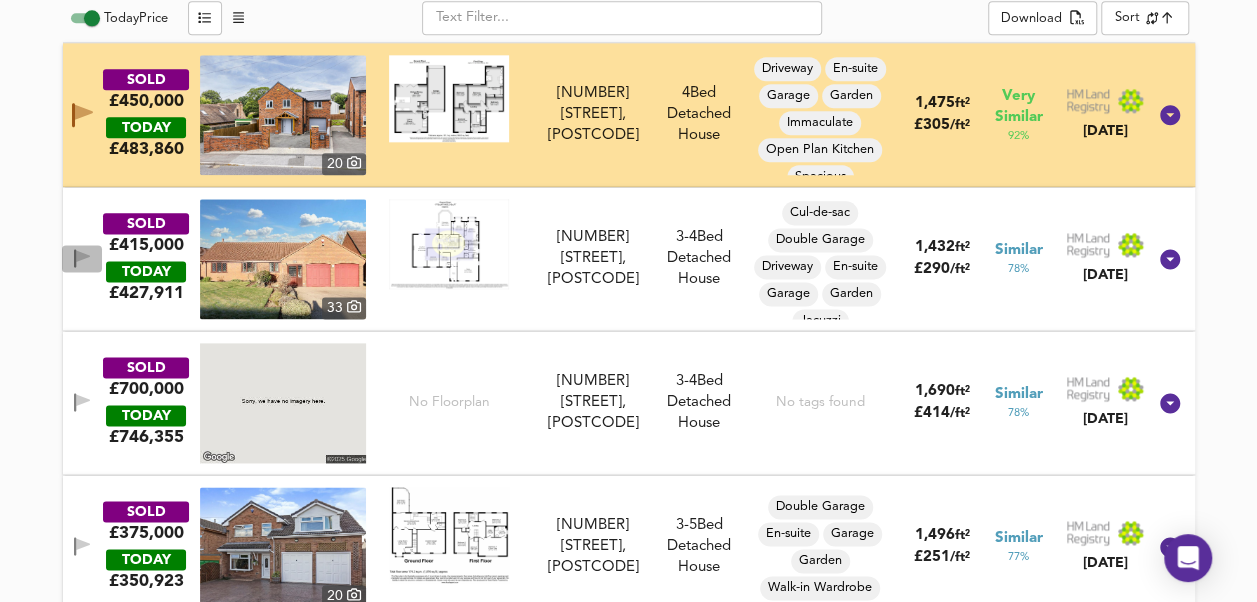 click 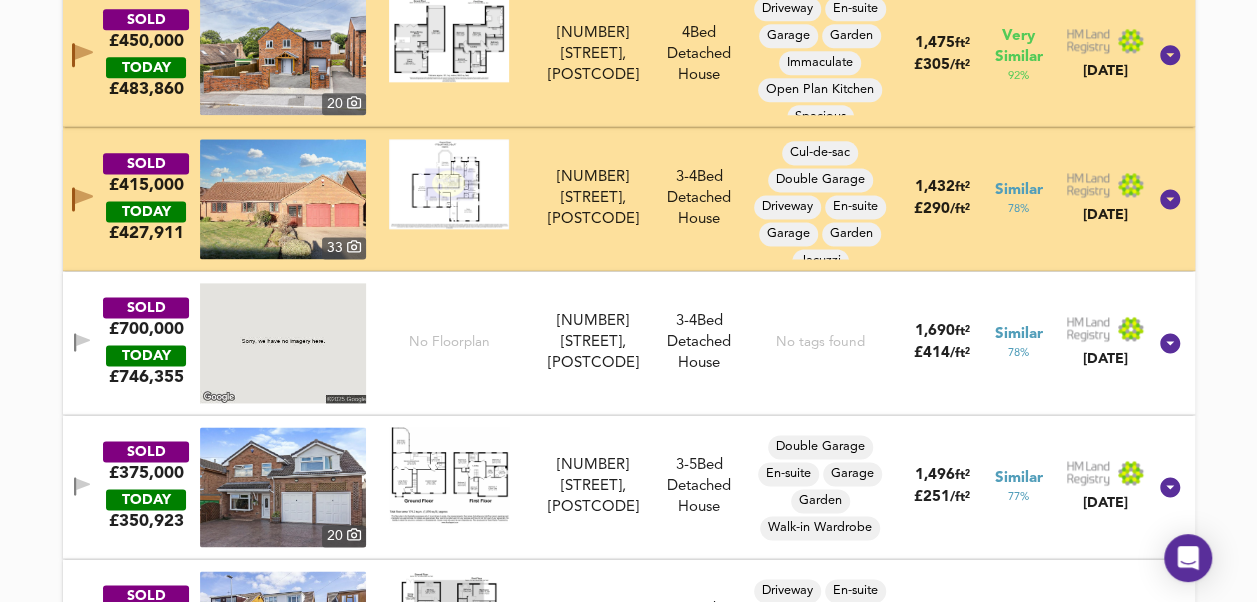 scroll, scrollTop: 1289, scrollLeft: 0, axis: vertical 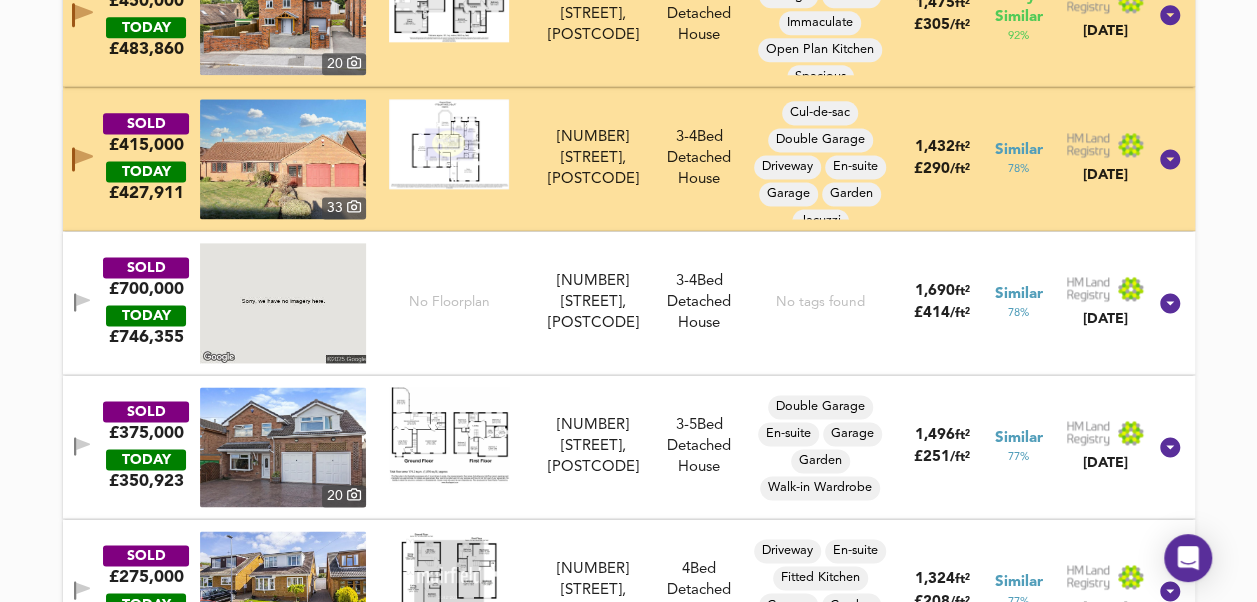 click 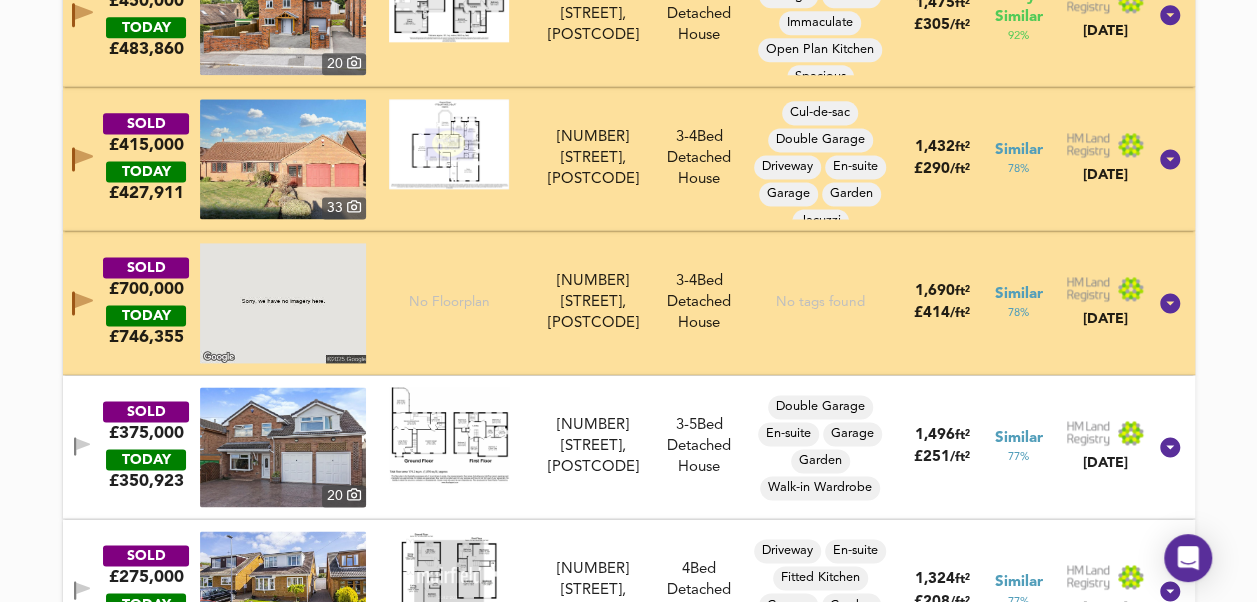 click 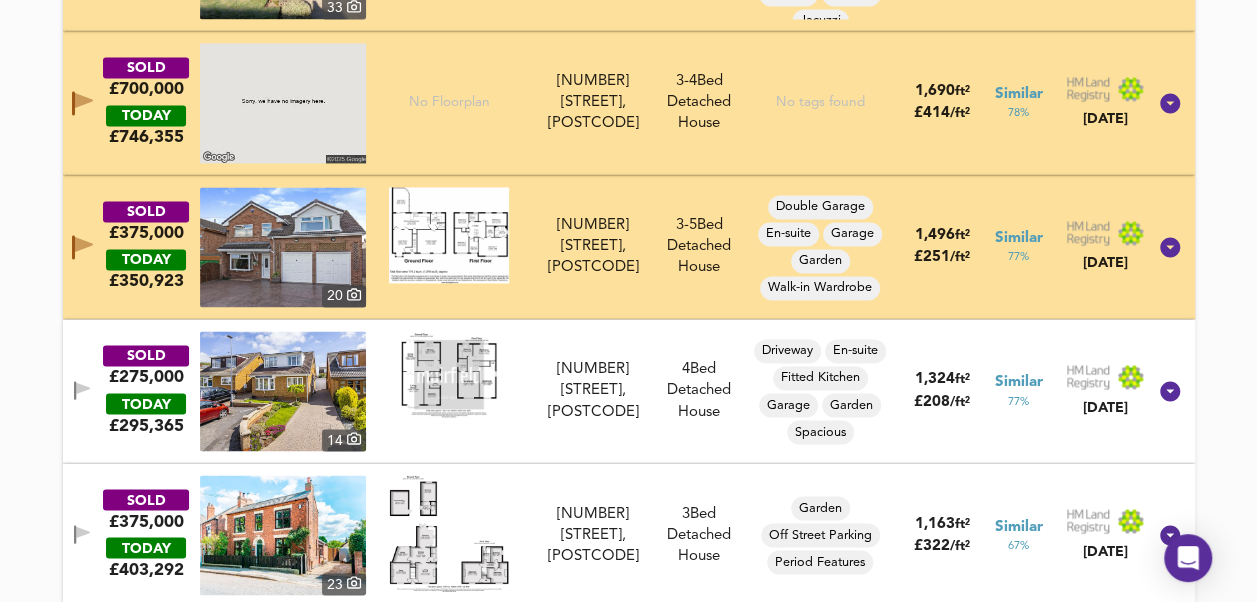 scroll, scrollTop: 1589, scrollLeft: 0, axis: vertical 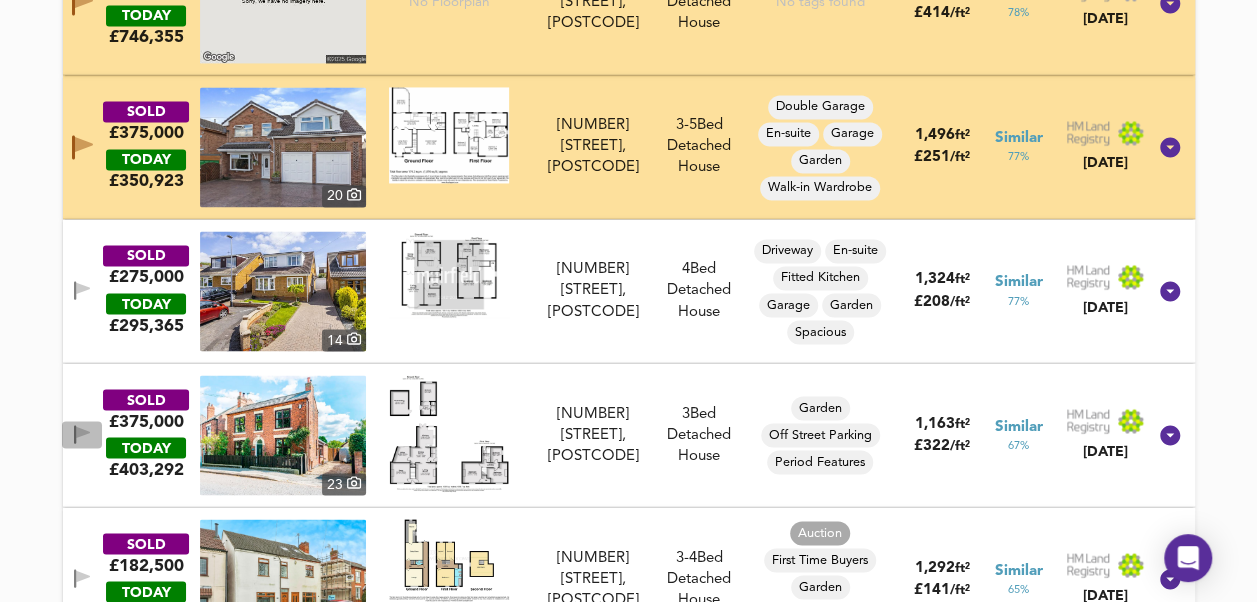 click 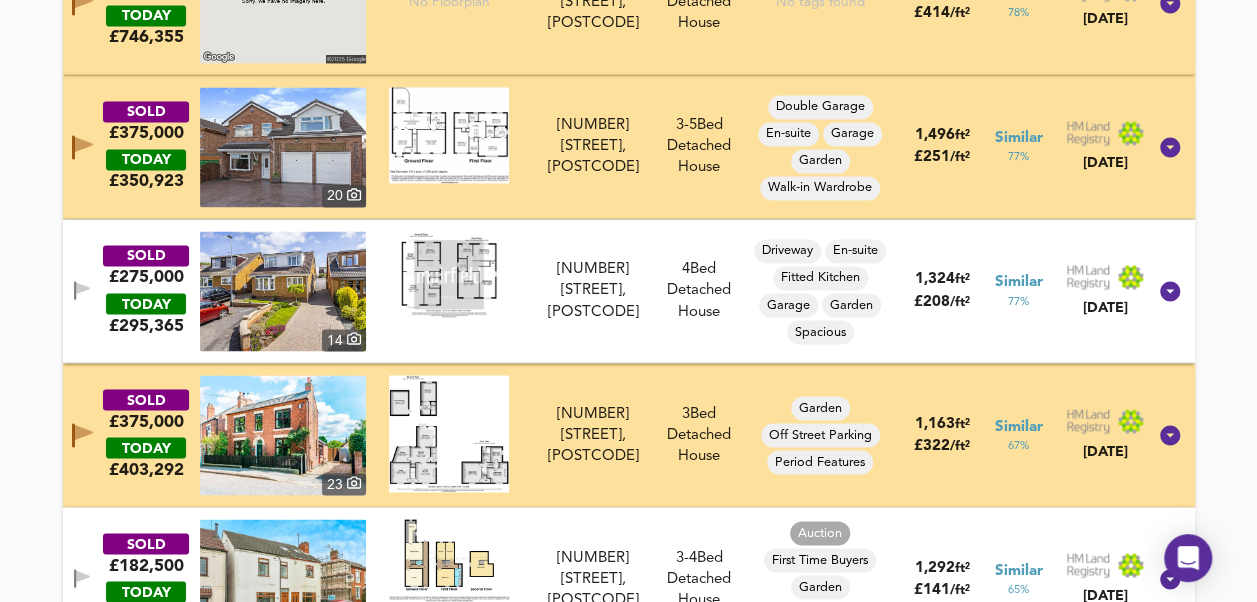 click 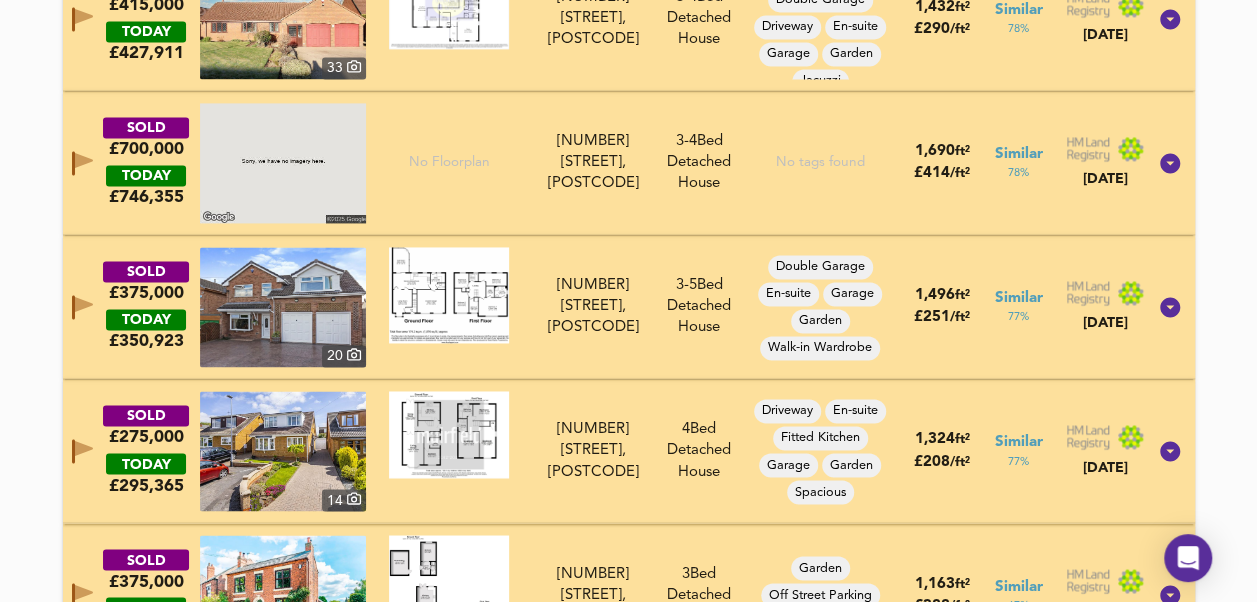 scroll, scrollTop: 1389, scrollLeft: 0, axis: vertical 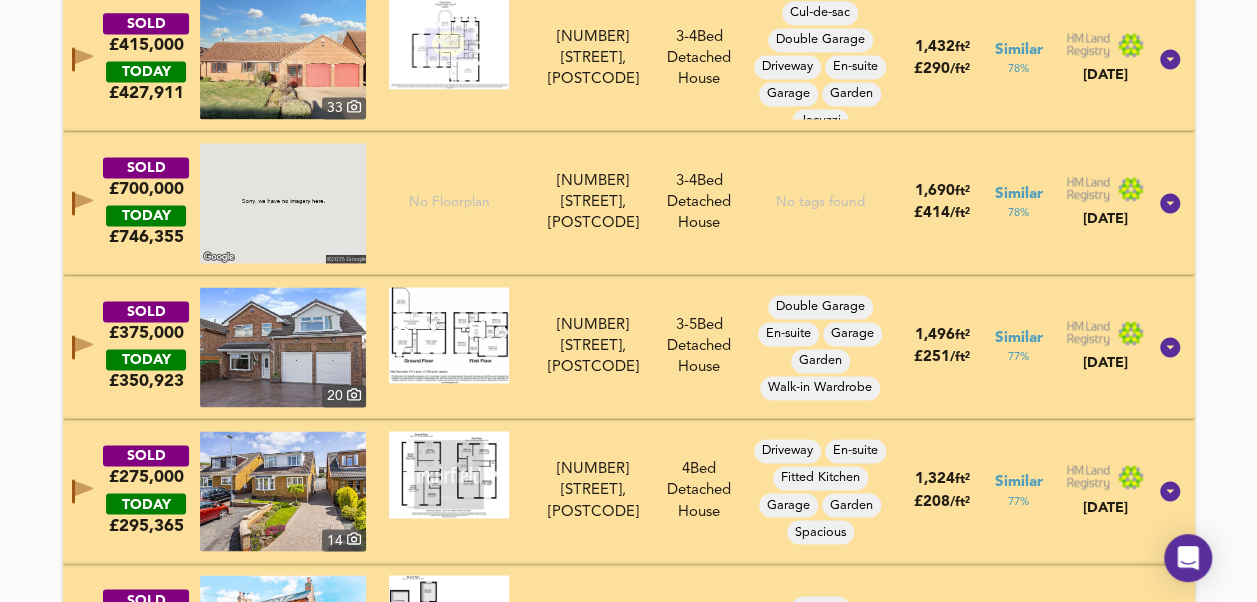 click 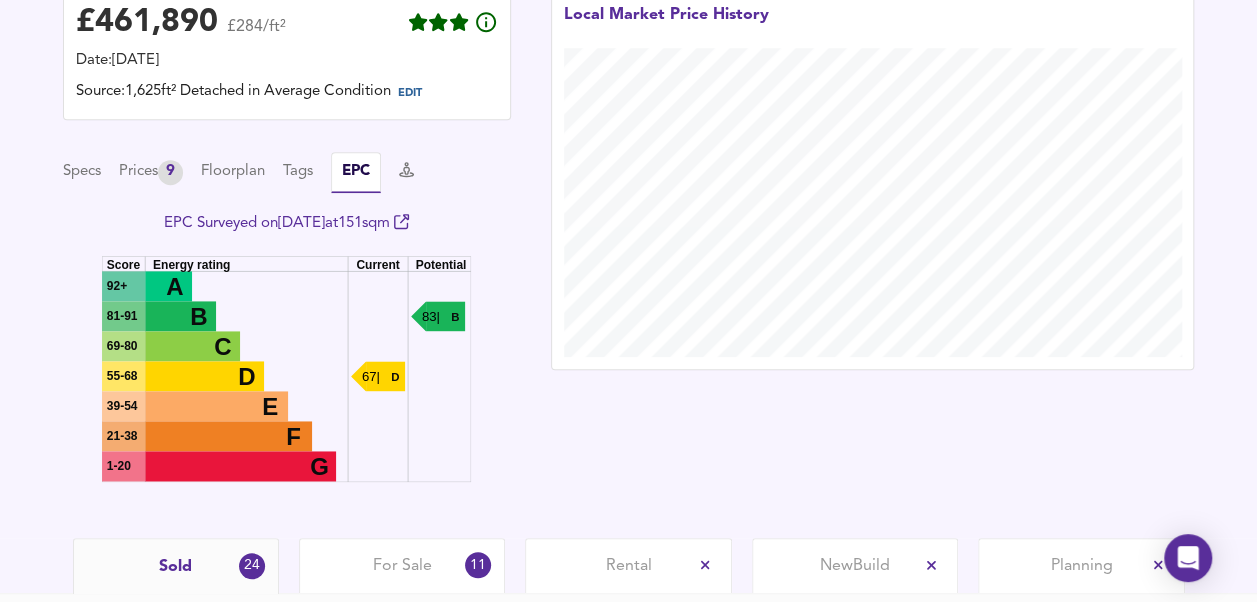 scroll, scrollTop: 489, scrollLeft: 0, axis: vertical 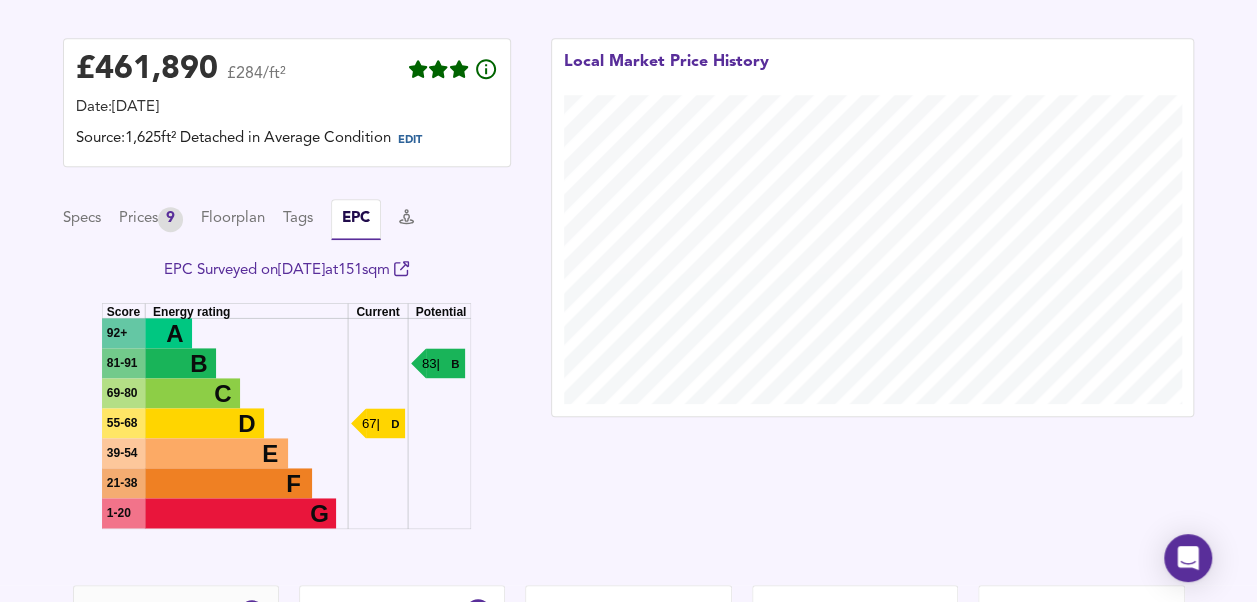 click 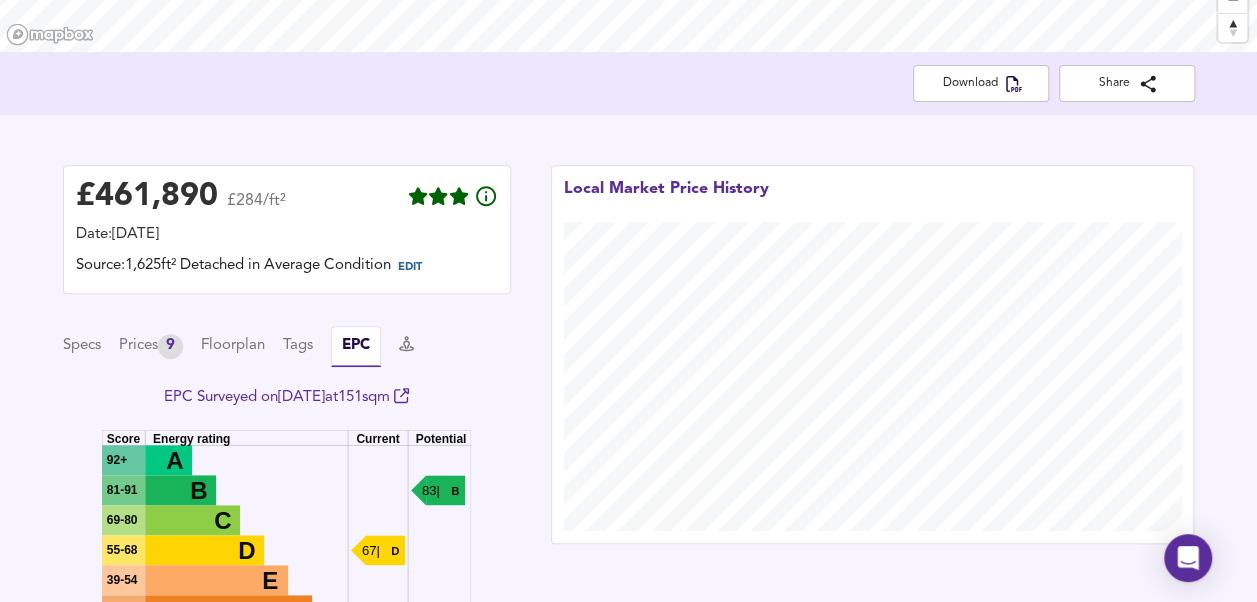 scroll, scrollTop: 189, scrollLeft: 0, axis: vertical 